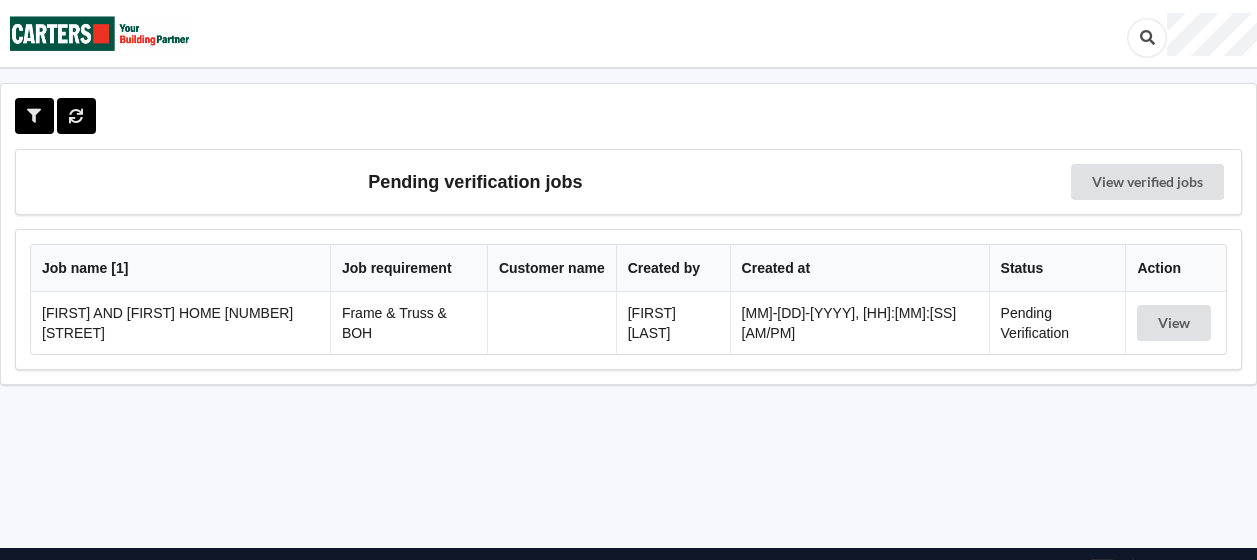 scroll, scrollTop: 0, scrollLeft: 0, axis: both 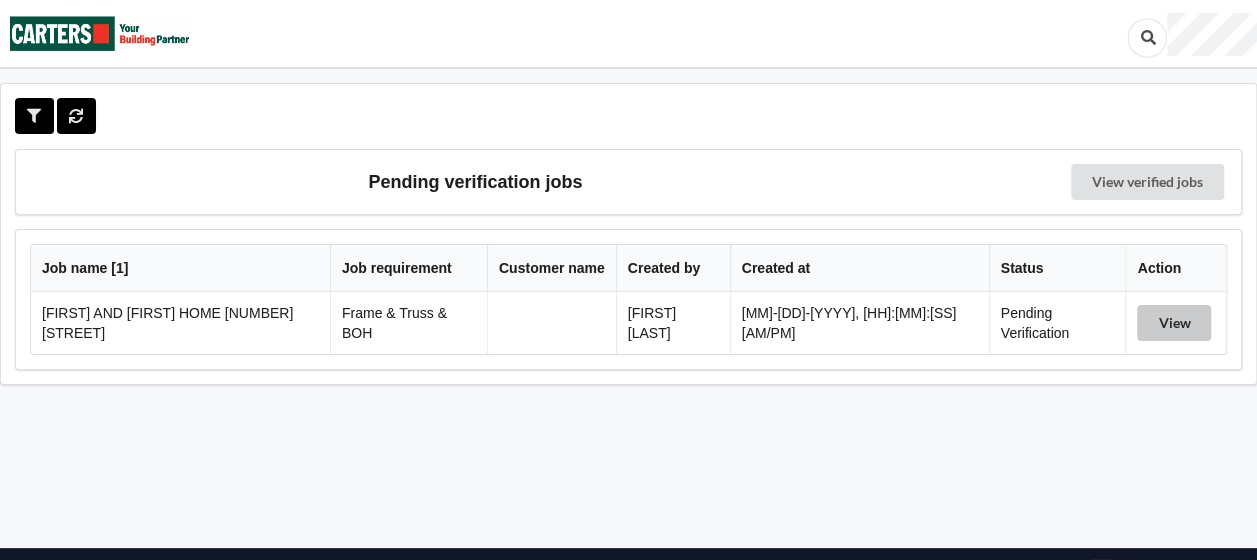 click on "View" at bounding box center [1174, 323] 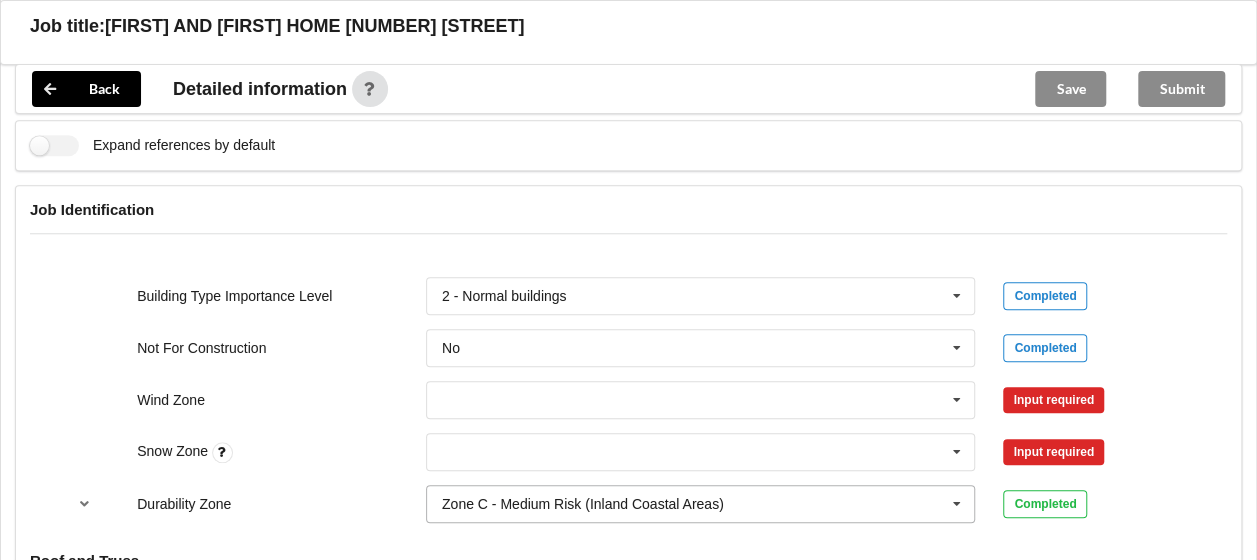 scroll, scrollTop: 900, scrollLeft: 0, axis: vertical 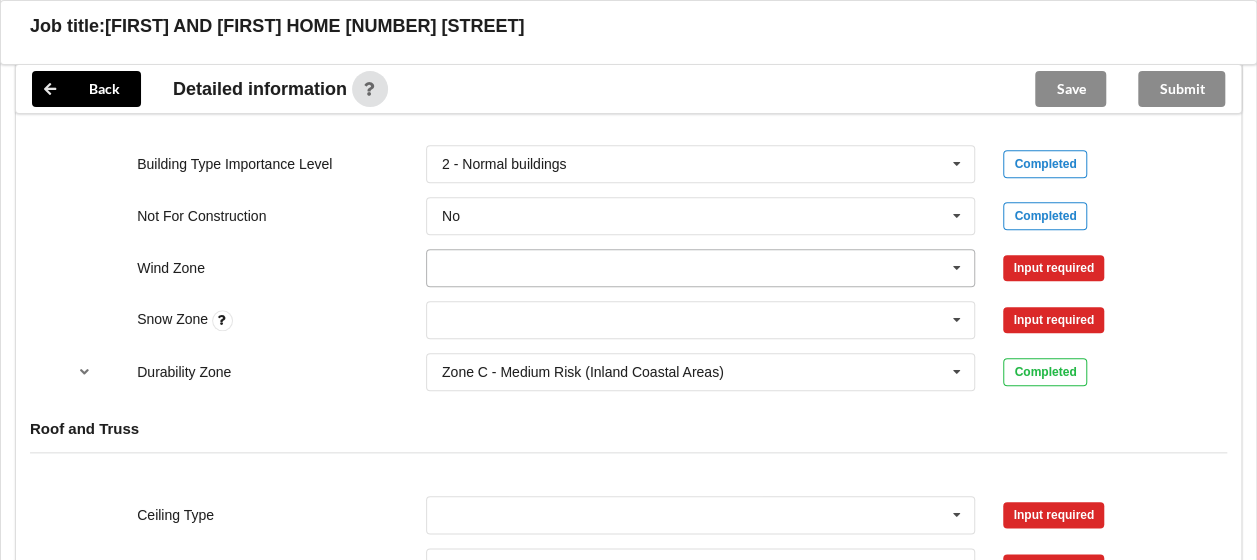 click at bounding box center (957, 268) 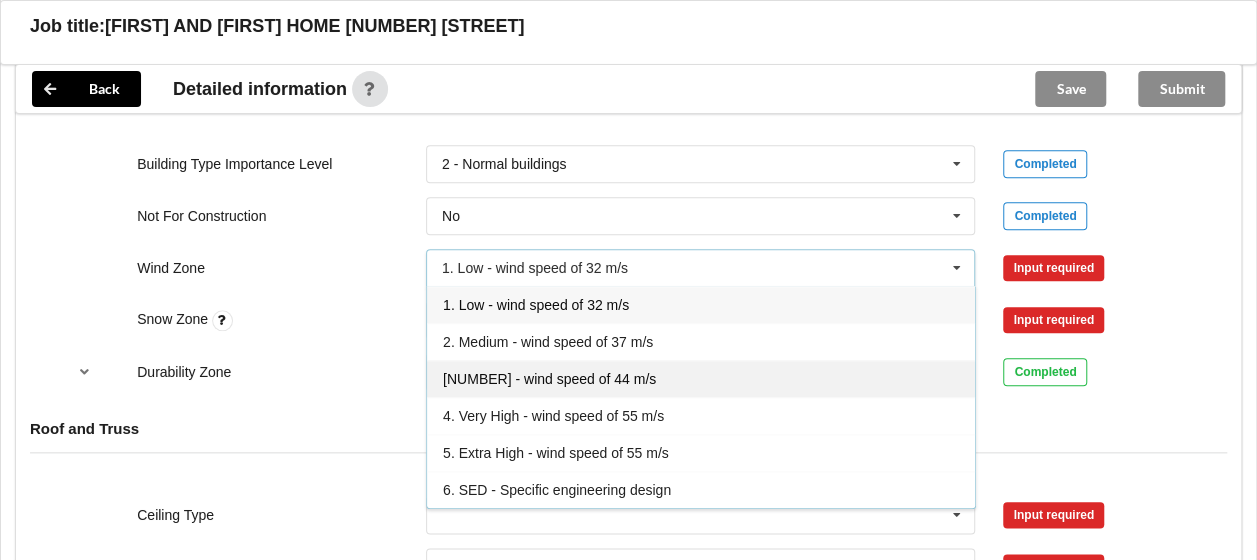 click on "[NUMBER] - wind speed of 44 m/s" at bounding box center [549, 379] 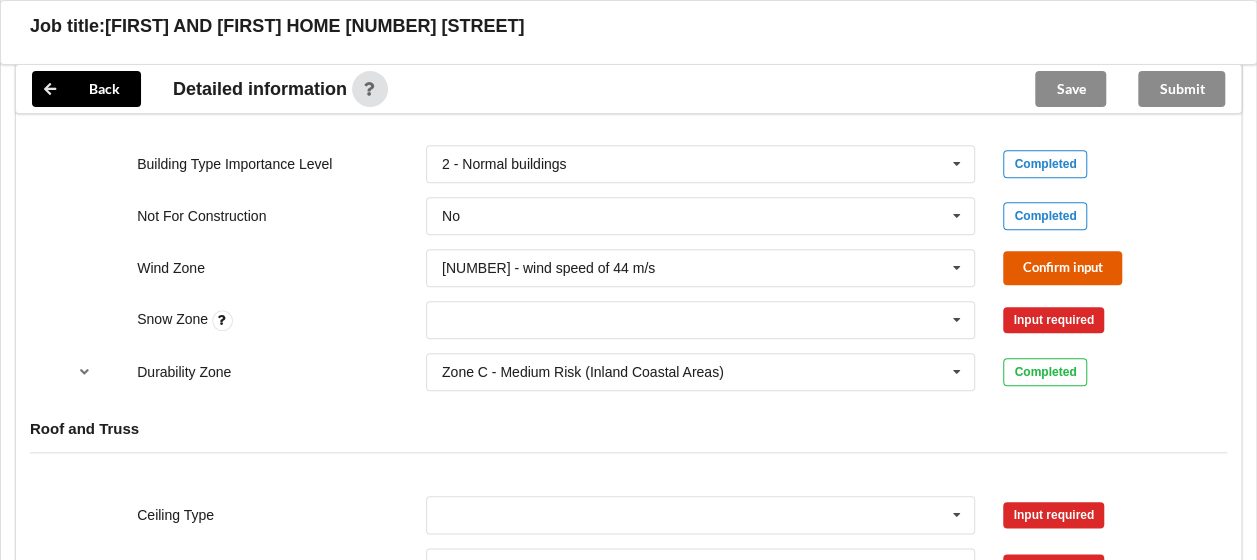 click on "Confirm input" at bounding box center (1062, 267) 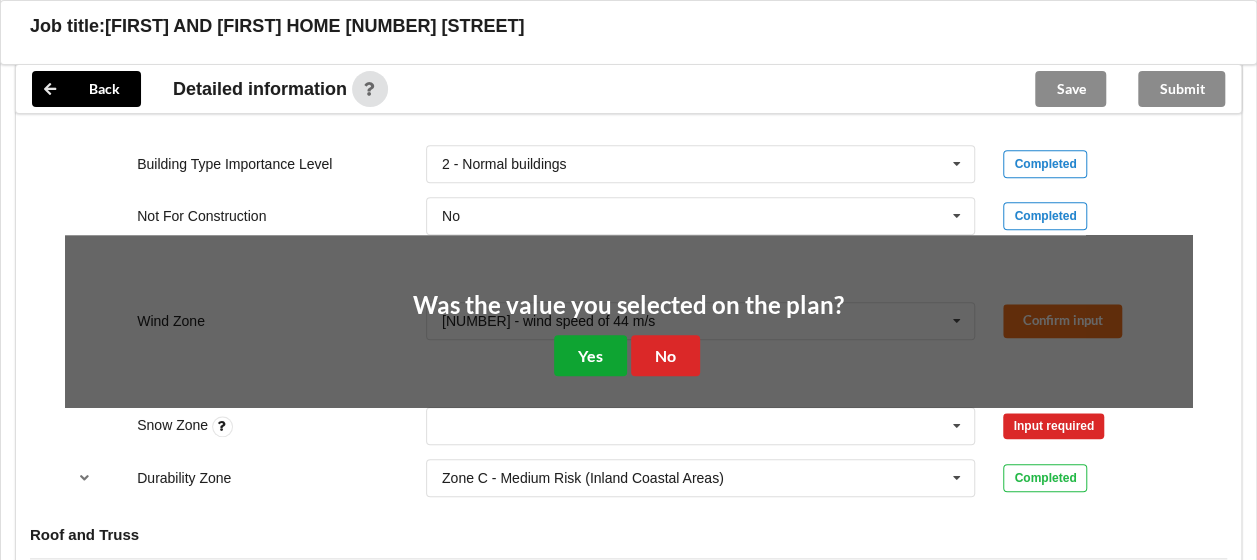 click on "Yes" at bounding box center [590, 355] 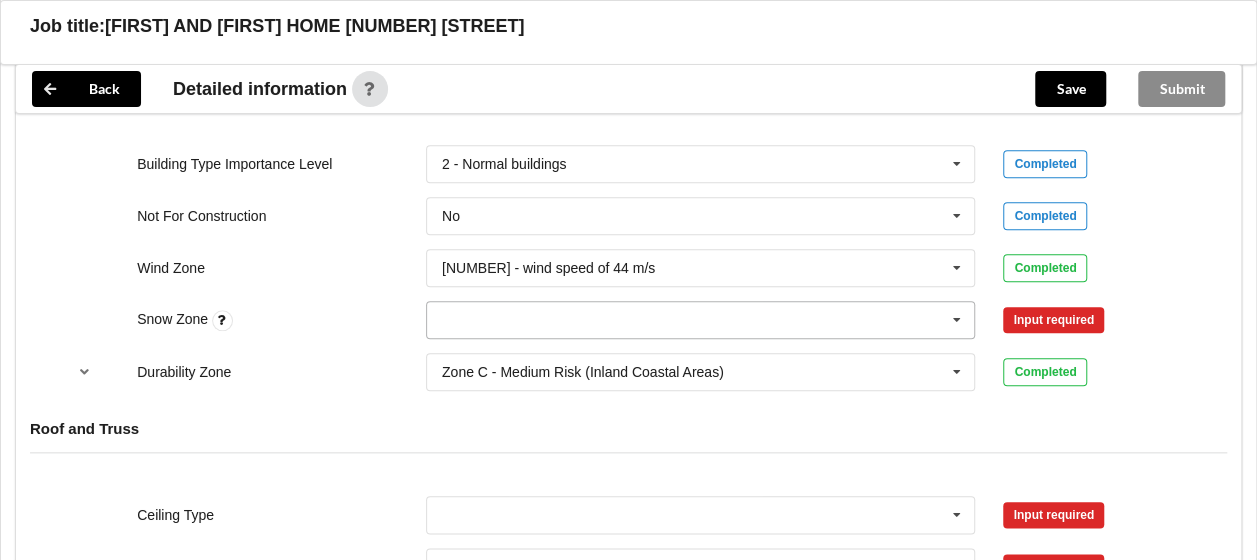 click at bounding box center (957, 320) 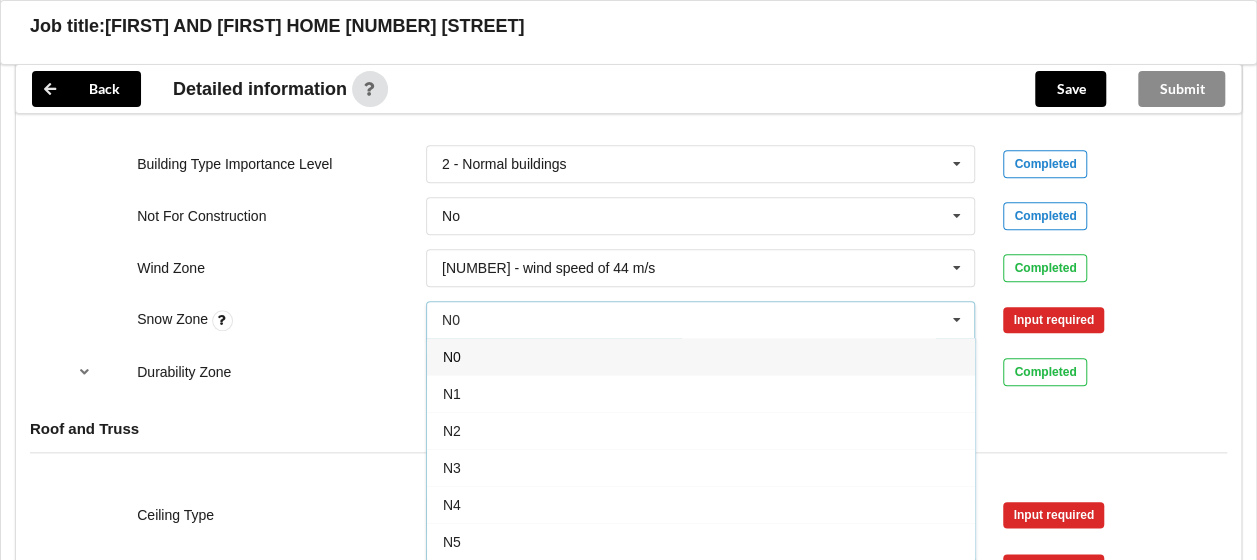 click on "N0" at bounding box center (701, 356) 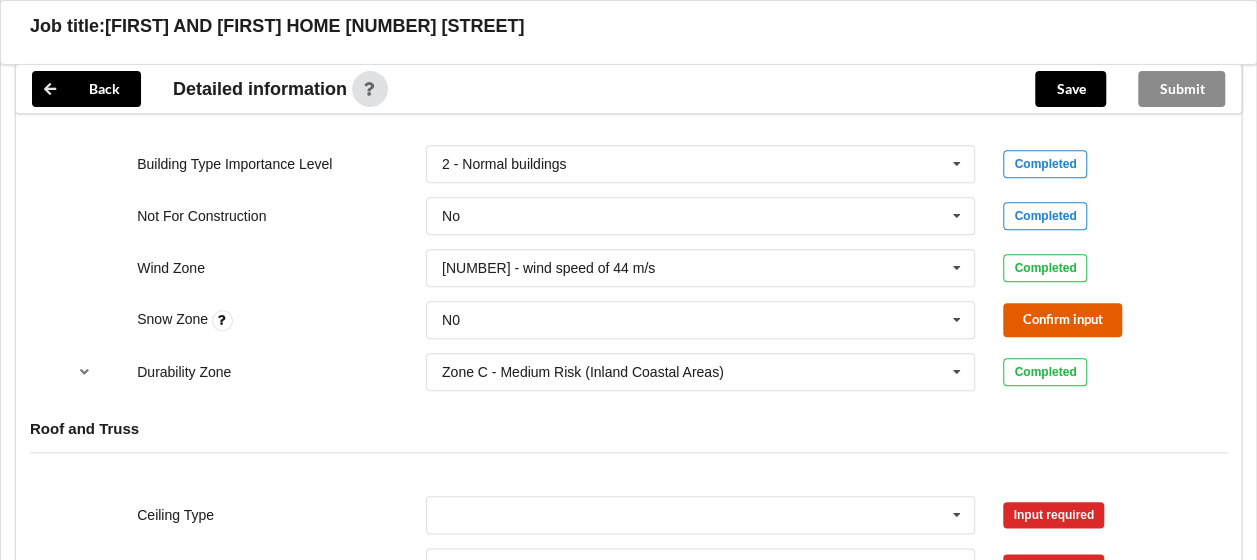 click on "Confirm input" at bounding box center (1062, 319) 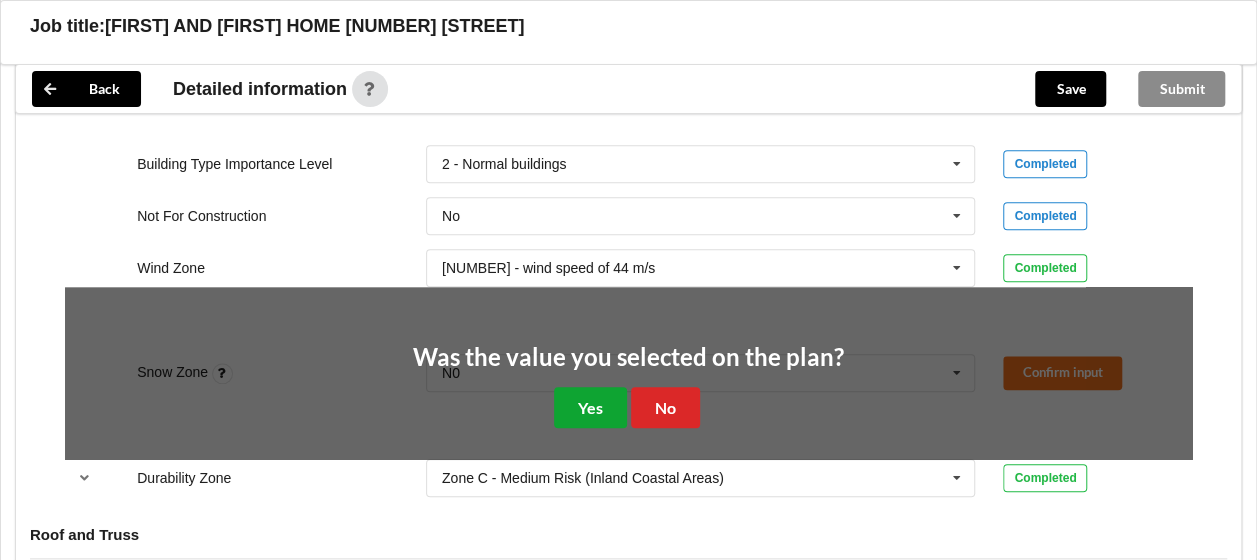 click on "Yes" at bounding box center (590, 407) 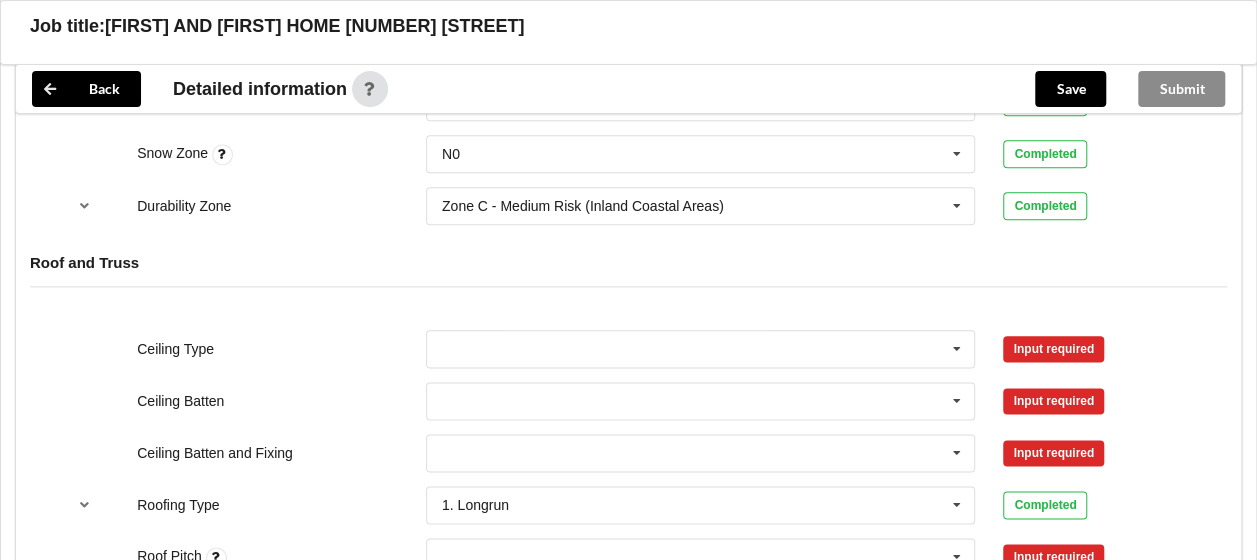 scroll, scrollTop: 1200, scrollLeft: 0, axis: vertical 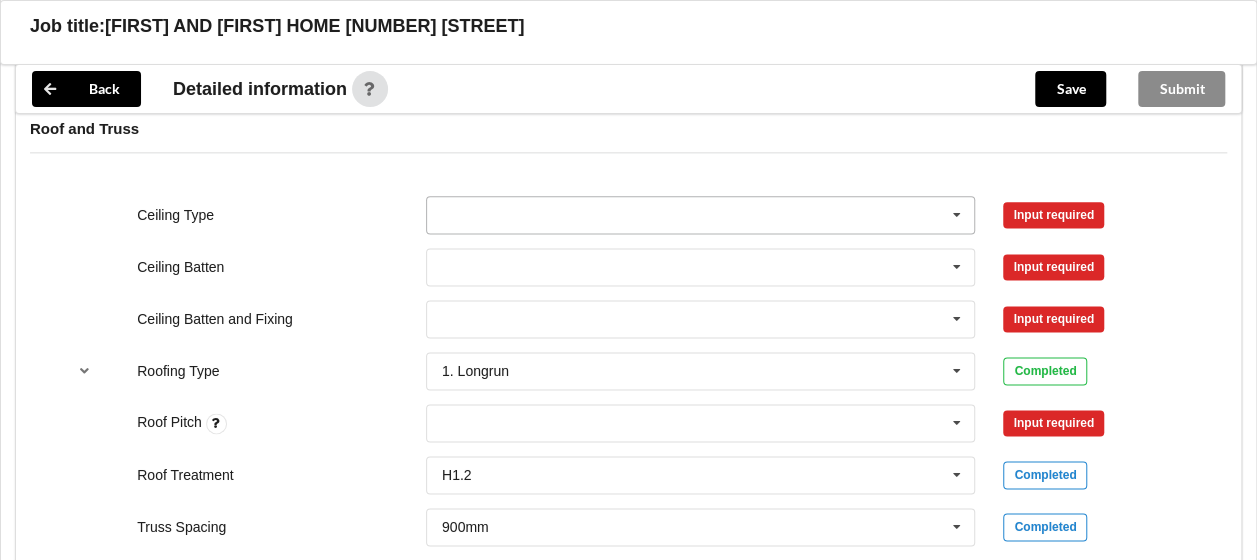 click at bounding box center [957, 215] 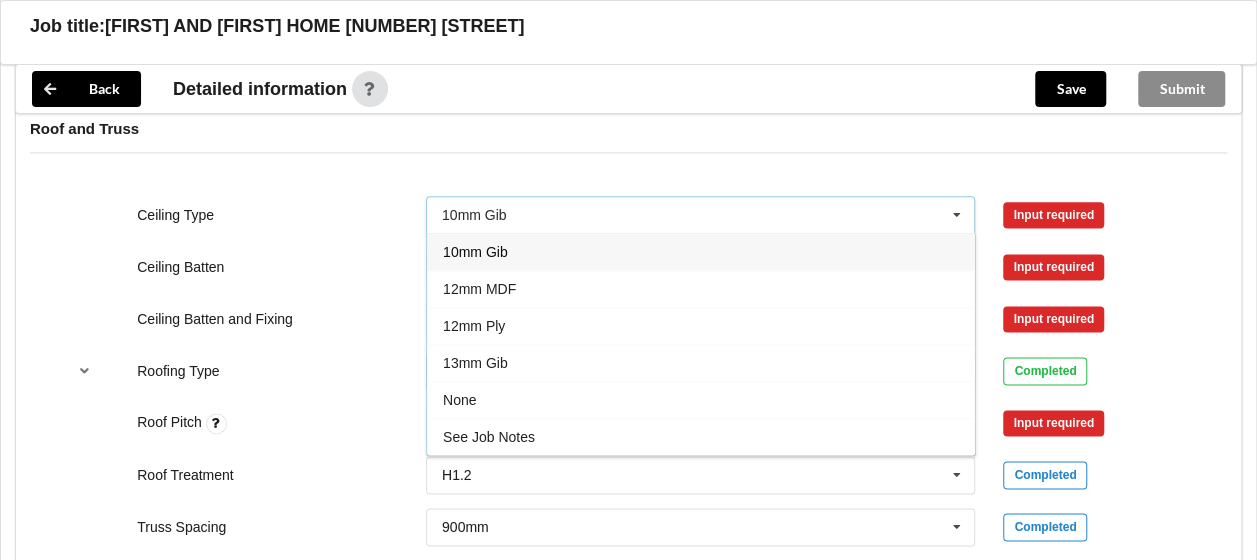 drag, startPoint x: 470, startPoint y: 352, endPoint x: 511, endPoint y: 348, distance: 41.19466 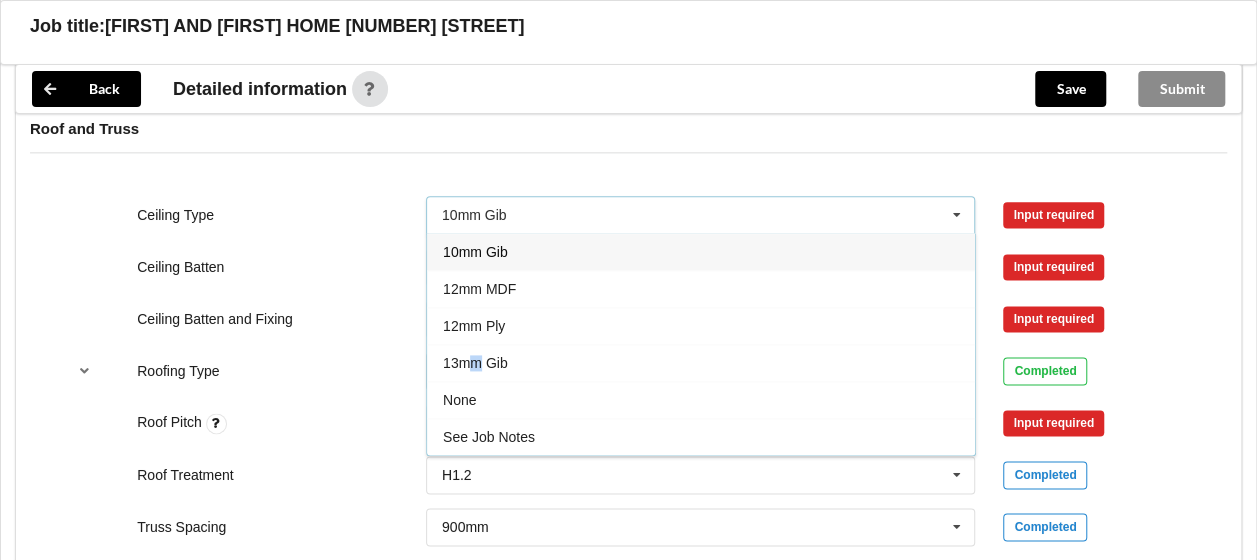 click on "13mm Gib" at bounding box center (475, 363) 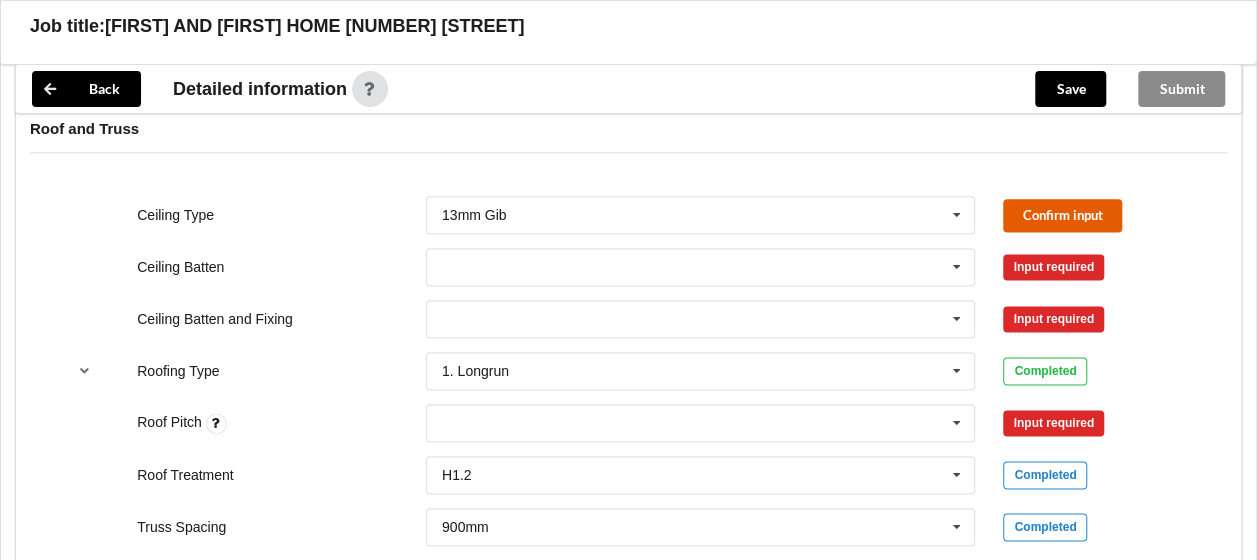 drag, startPoint x: 1058, startPoint y: 200, endPoint x: 1008, endPoint y: 185, distance: 52.201534 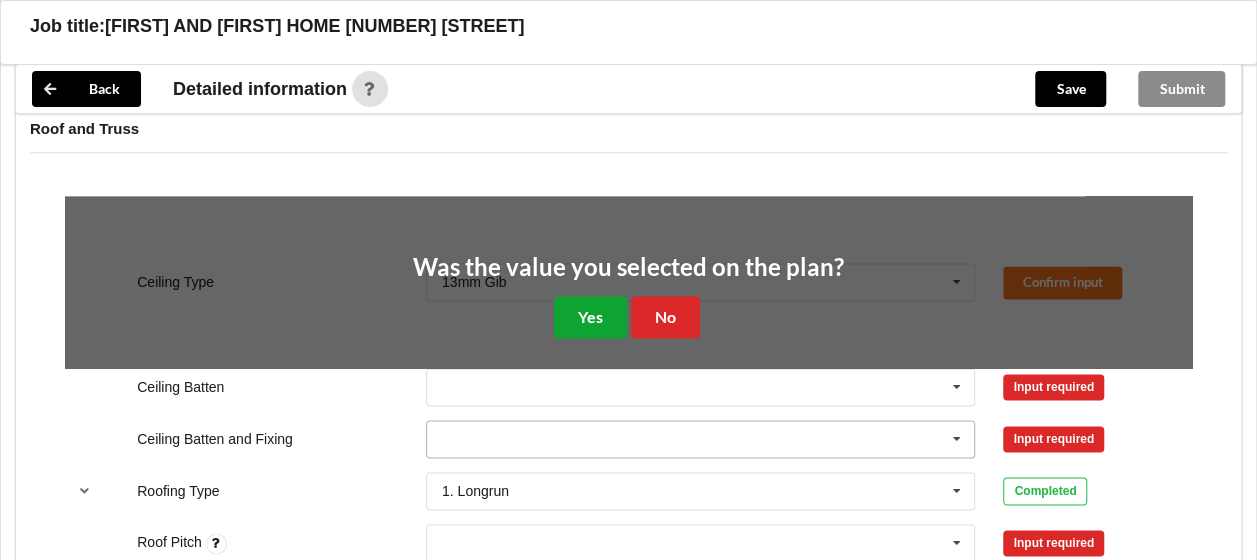 drag, startPoint x: 580, startPoint y: 301, endPoint x: 614, endPoint y: 306, distance: 34.36568 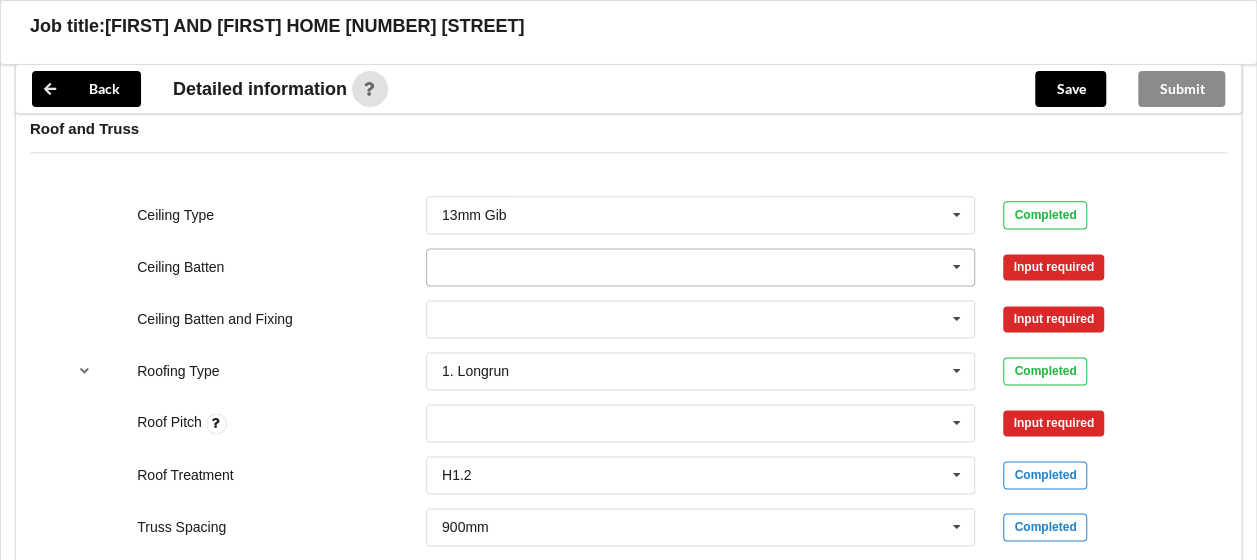 click at bounding box center [957, 267] 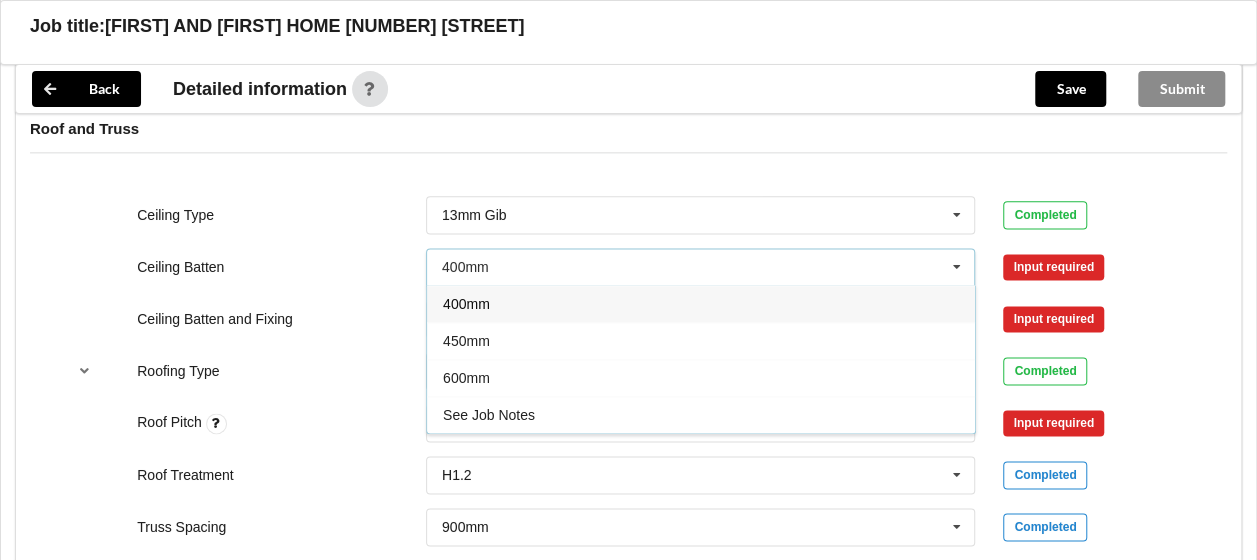 click on "600mm" at bounding box center [701, 377] 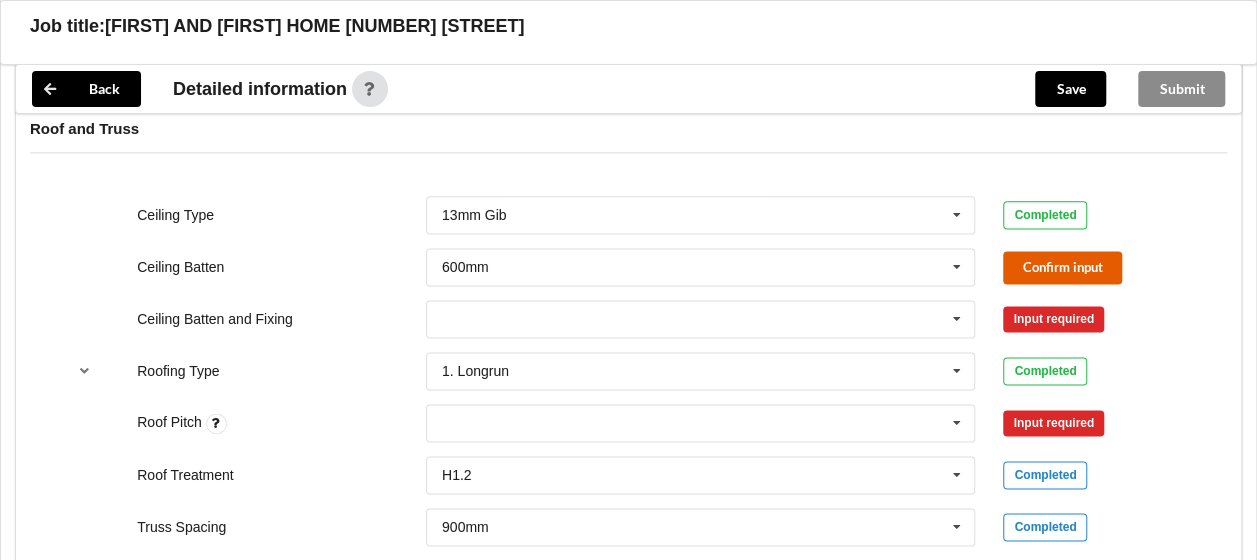 click on "Confirm input" at bounding box center [1062, 267] 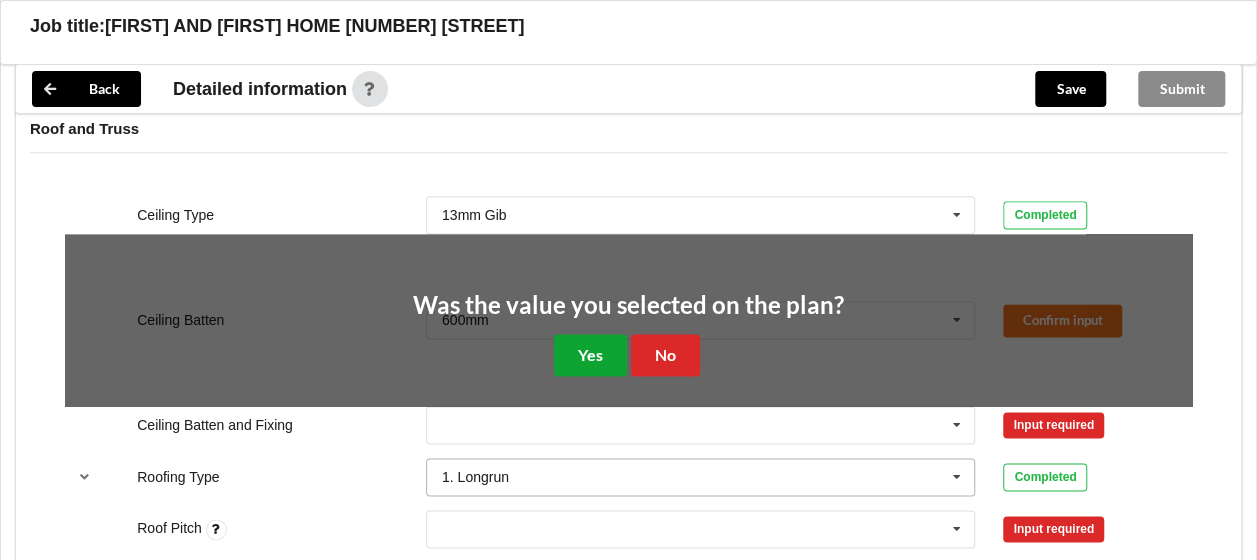 click on "Yes" at bounding box center [590, 354] 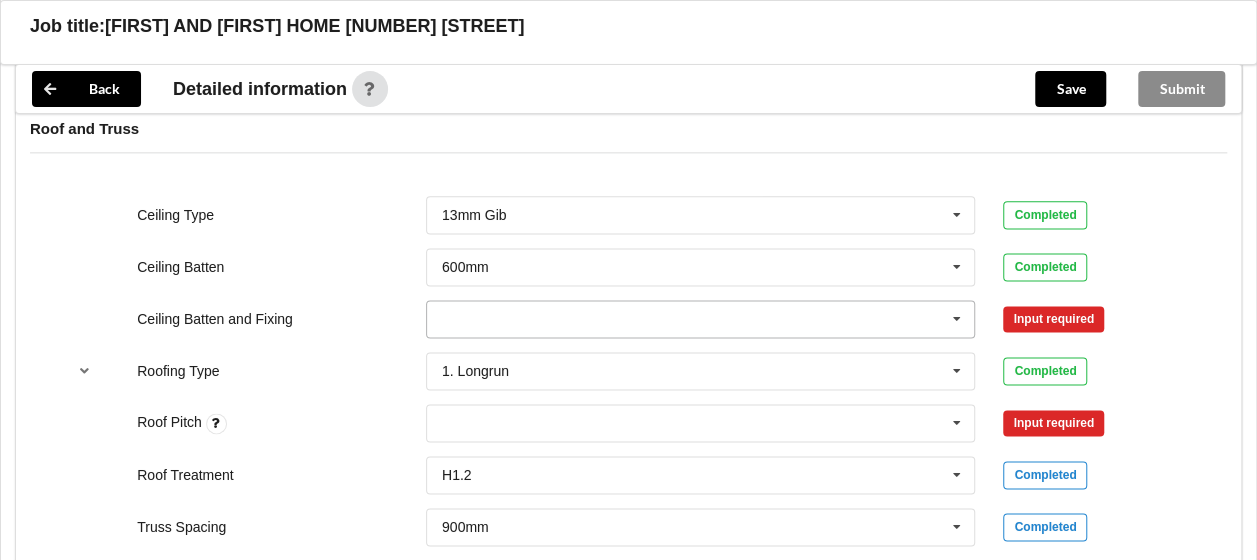 click at bounding box center (957, 319) 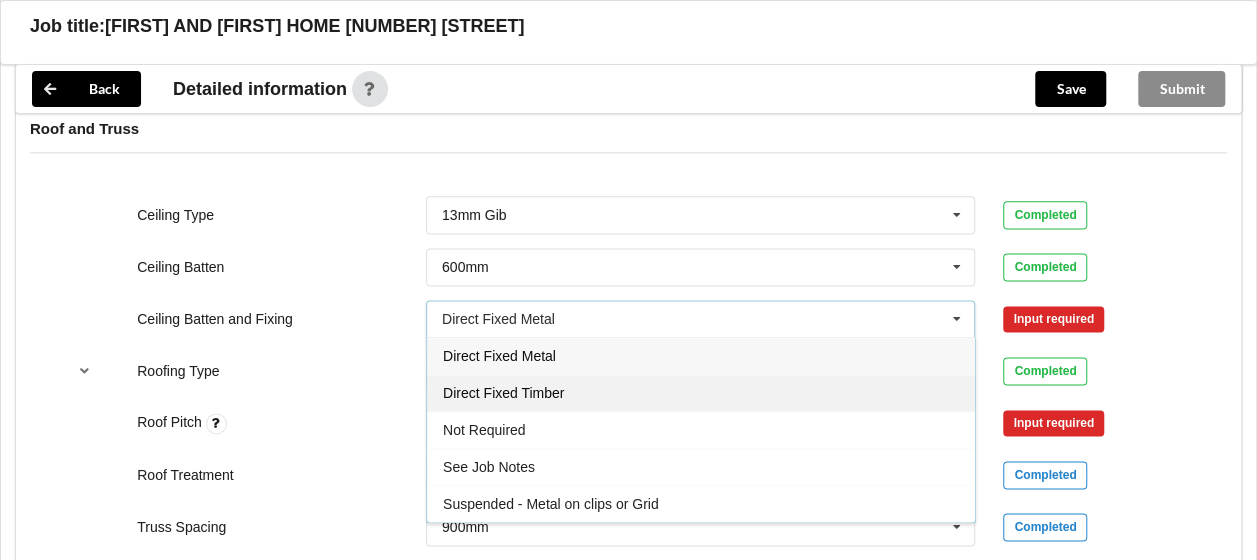 click on "Direct Fixed Timber" at bounding box center (701, 392) 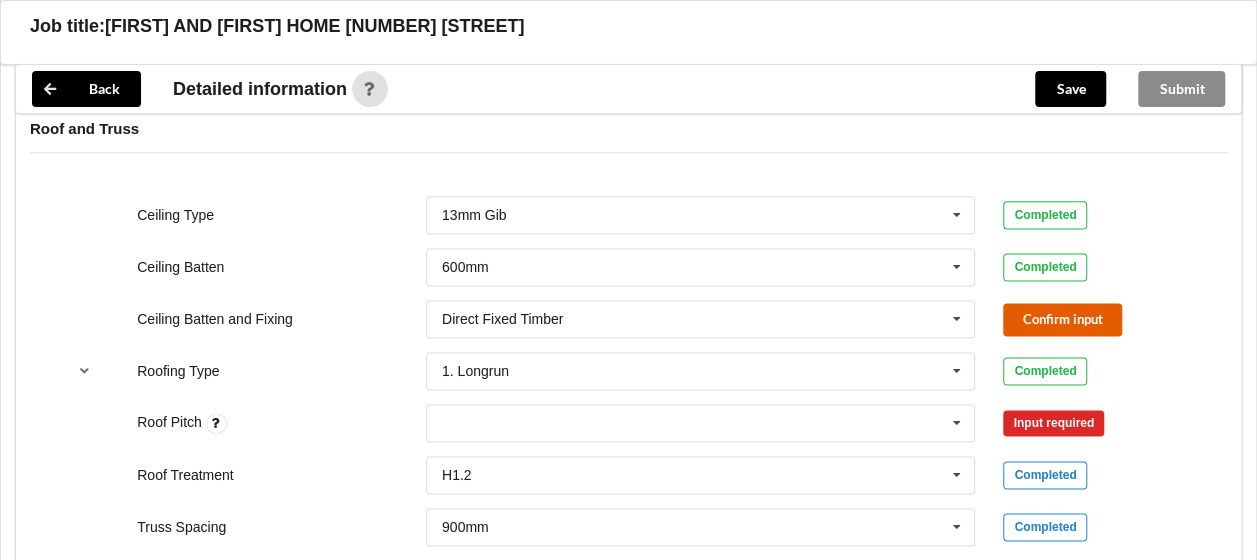 click on "Confirm input" at bounding box center (1062, 319) 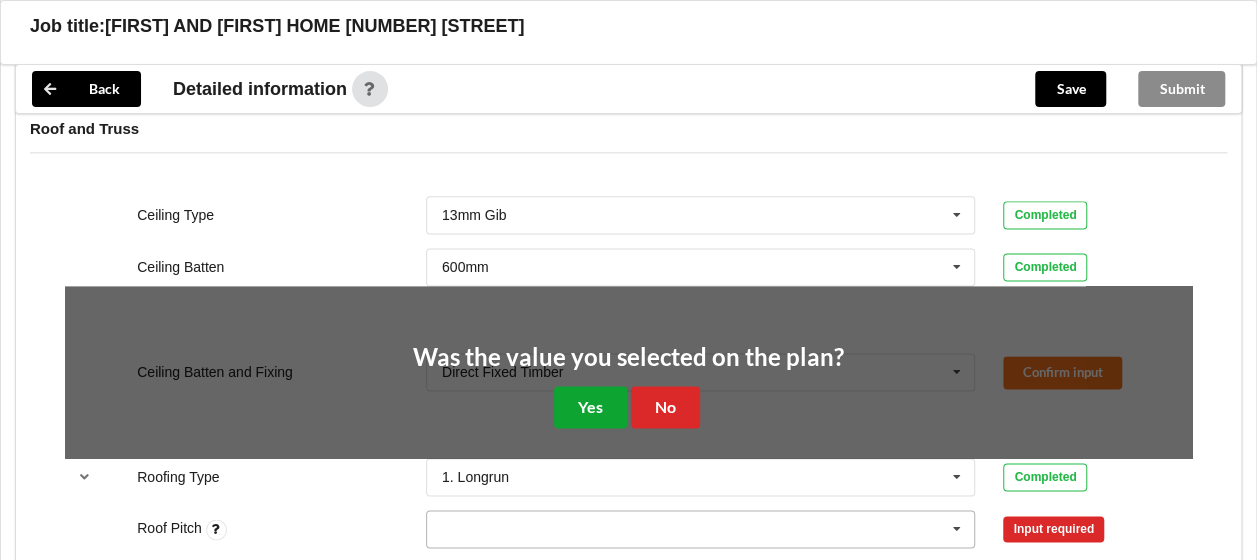 drag, startPoint x: 595, startPoint y: 393, endPoint x: 596, endPoint y: 405, distance: 12.0415945 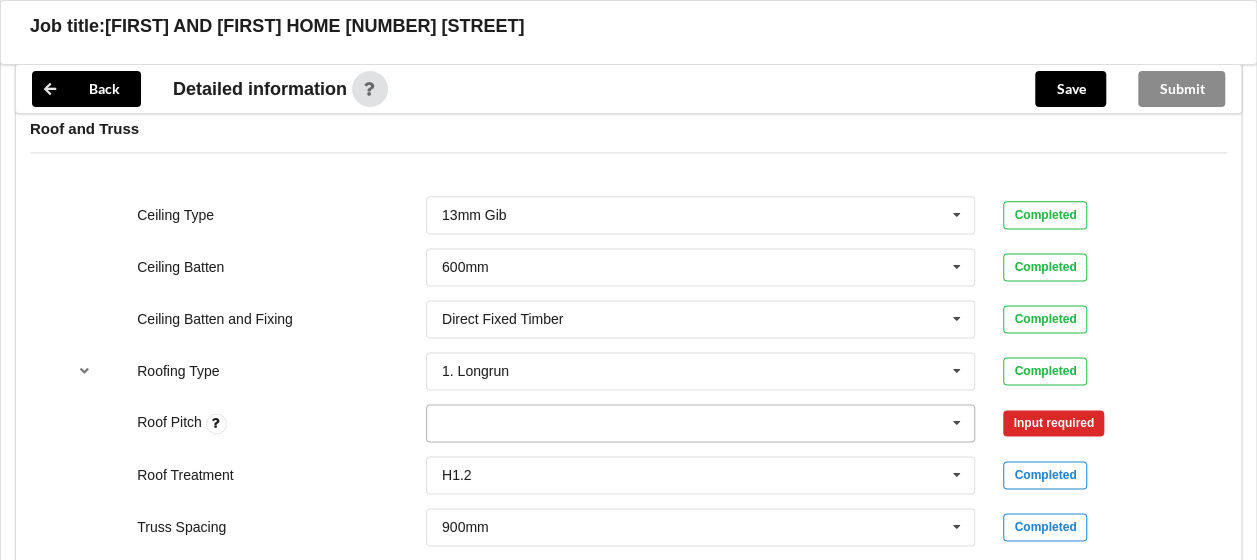 click at bounding box center [957, 423] 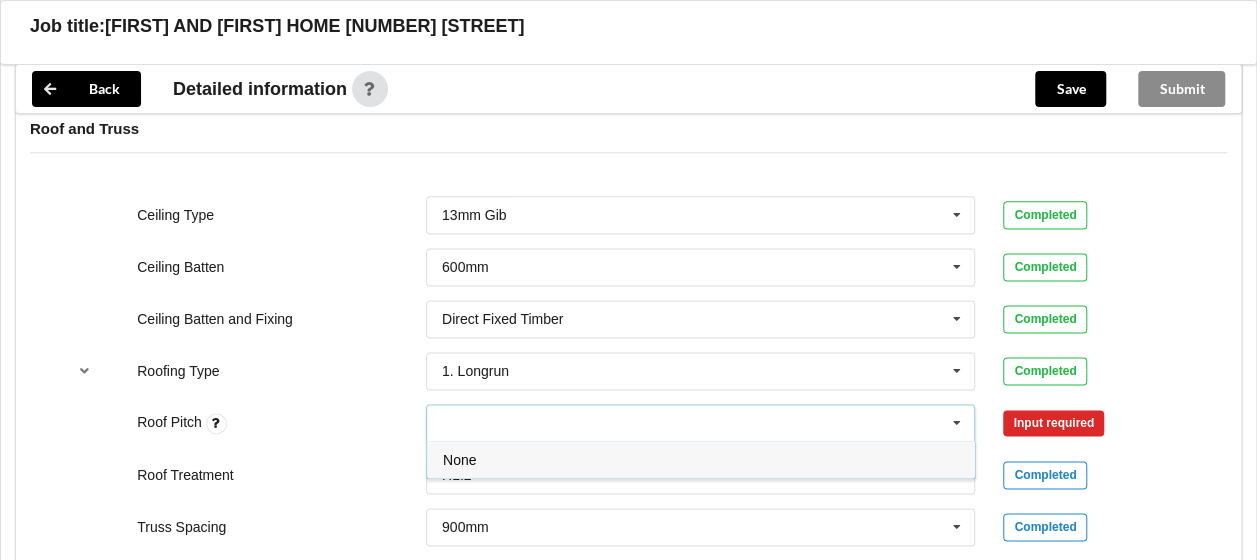 click at bounding box center (957, 423) 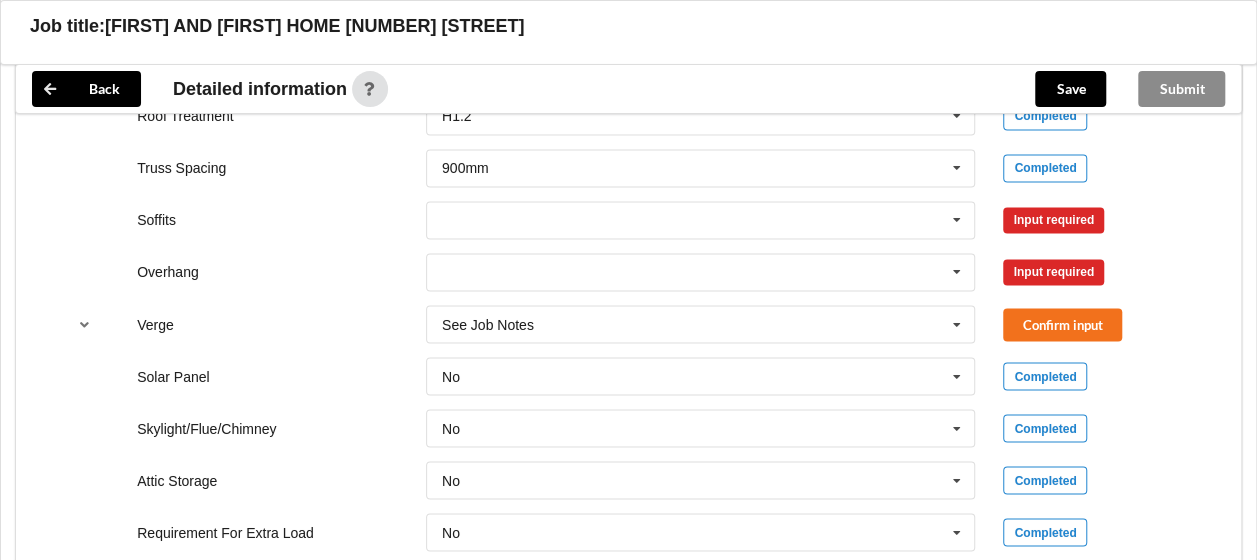 scroll, scrollTop: 1900, scrollLeft: 0, axis: vertical 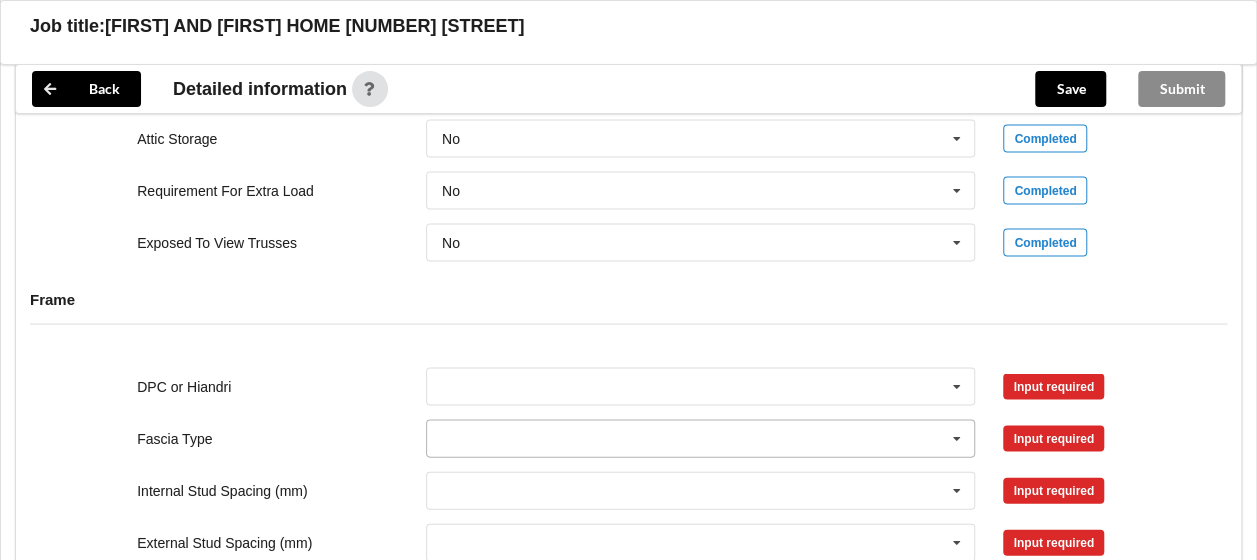 click at bounding box center [957, 439] 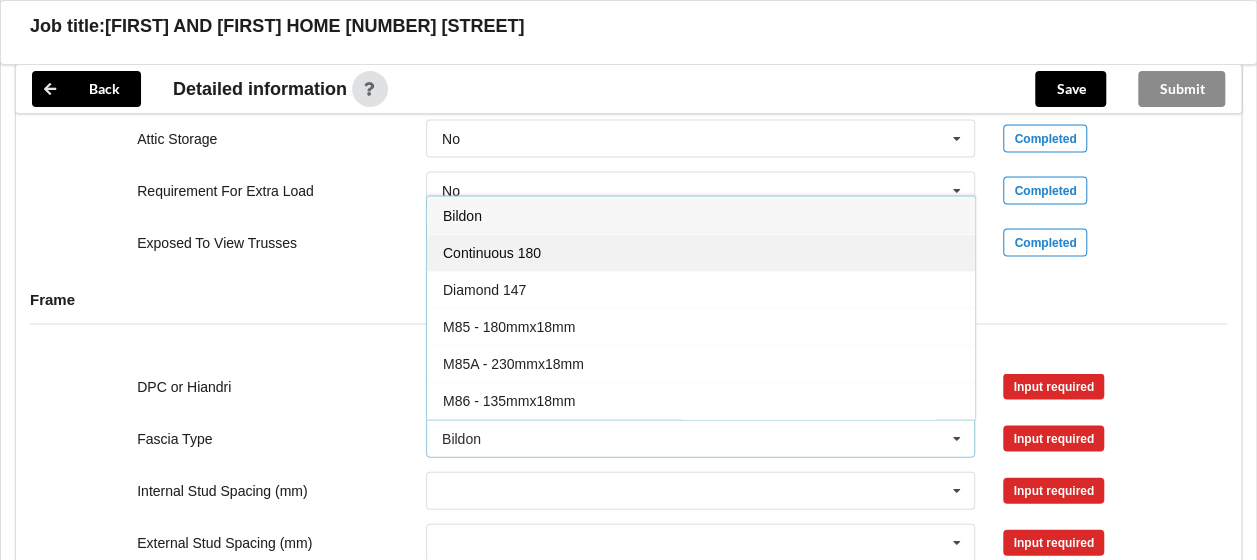 click on "Continuous 180" at bounding box center (492, 253) 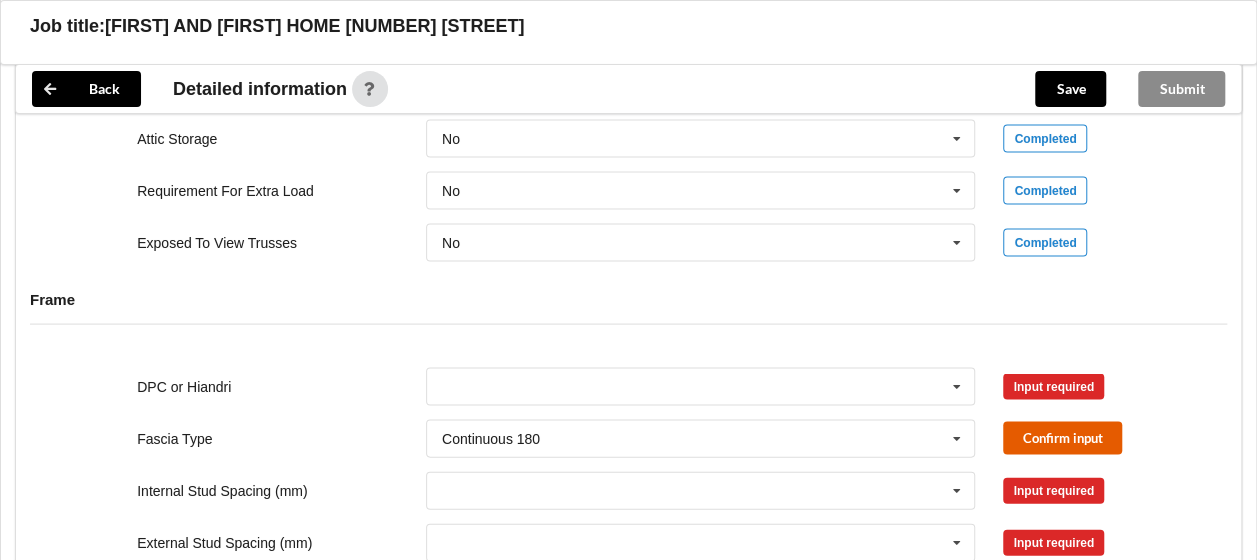 click on "Confirm input" at bounding box center [1062, 438] 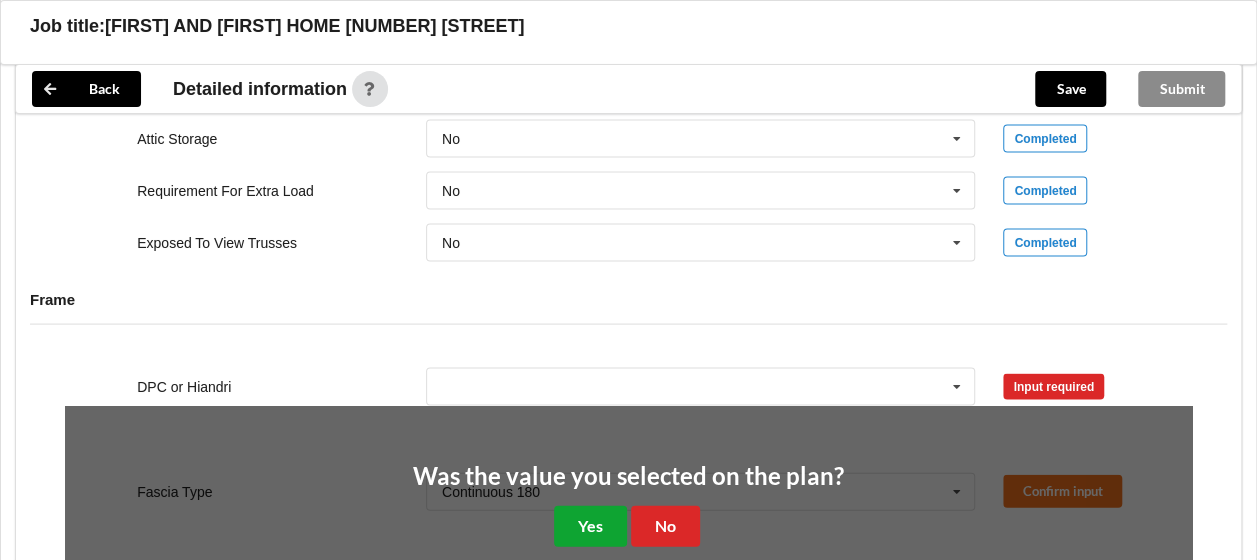 click on "Yes" at bounding box center [590, 526] 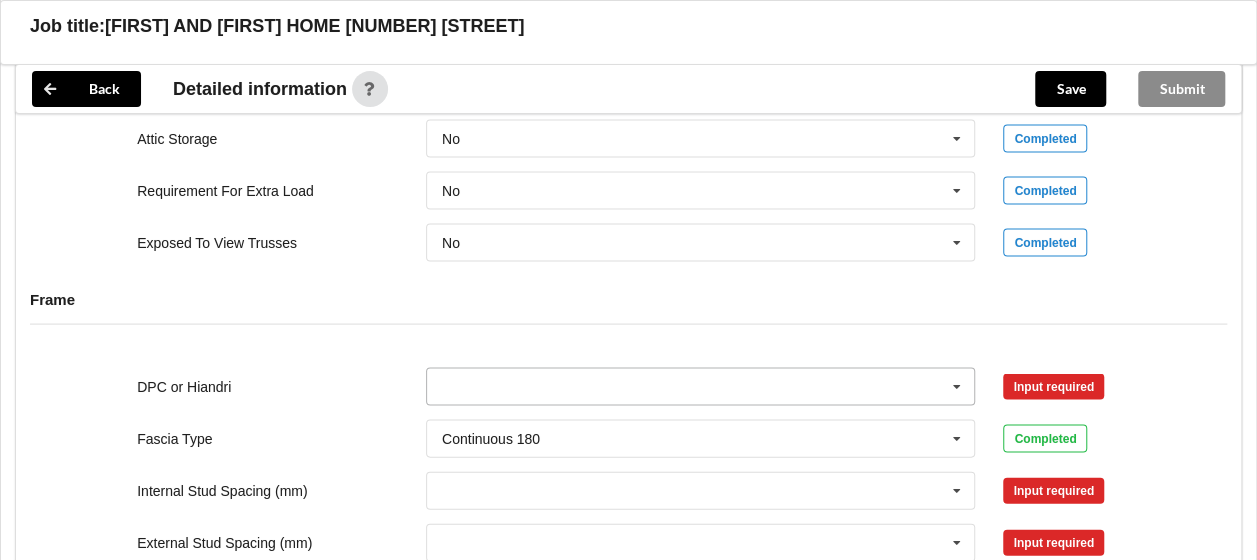 click at bounding box center [957, 387] 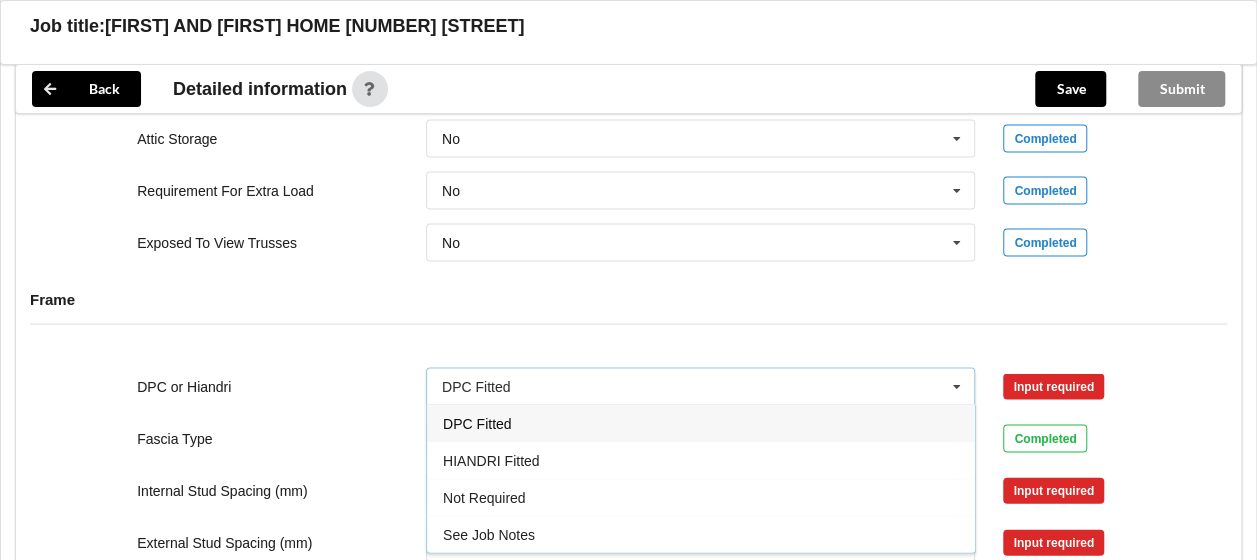click on "DPC Fitted" at bounding box center (701, 423) 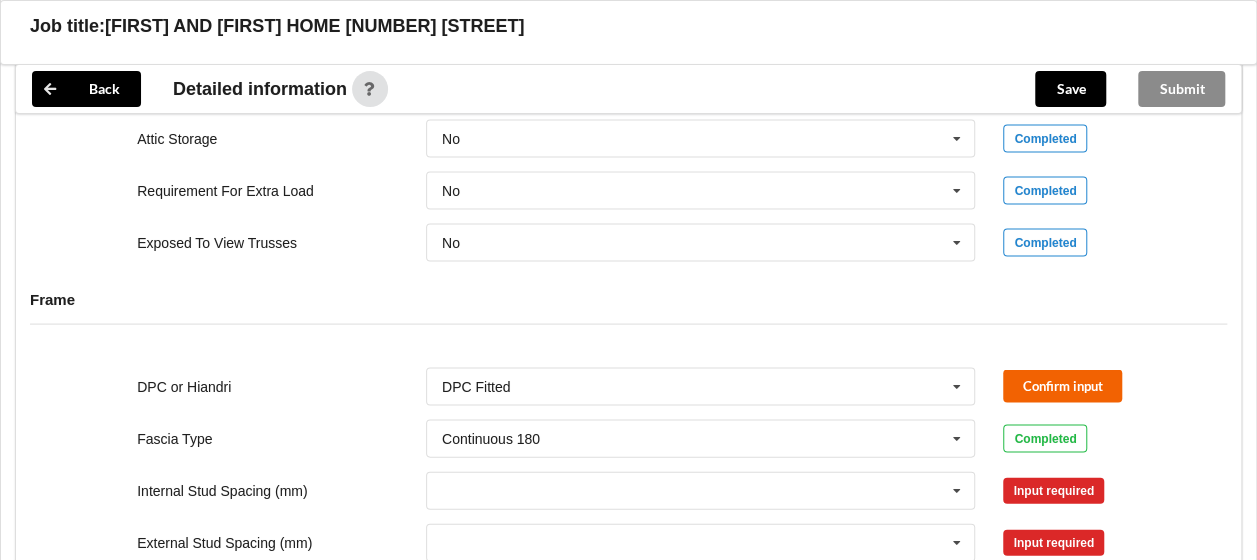 click on "DPC or Hiandri   DPC Fitted DPC Fitted HIANDRI Fitted Not Required See Job Notes Confirm input" at bounding box center (628, 387) 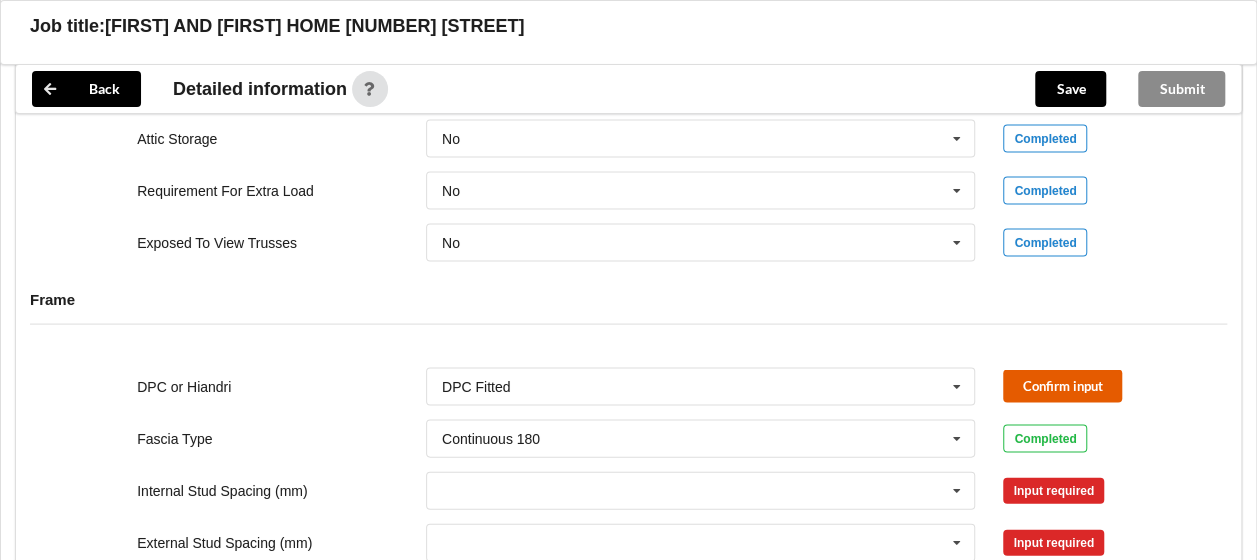 click on "Confirm input" at bounding box center (1062, 386) 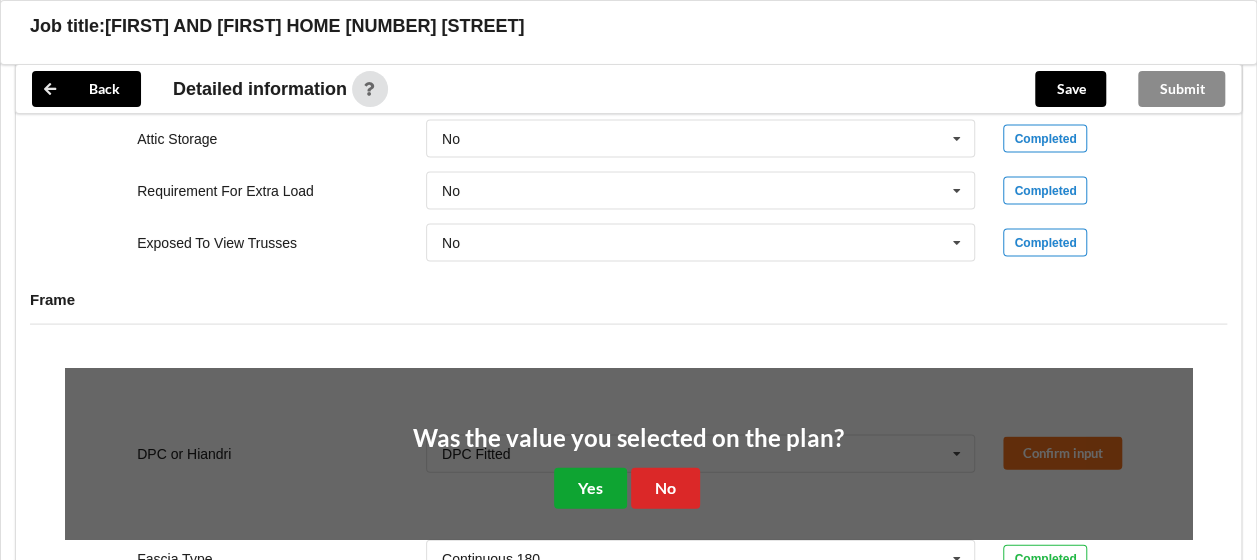 drag, startPoint x: 605, startPoint y: 487, endPoint x: 624, endPoint y: 476, distance: 21.954498 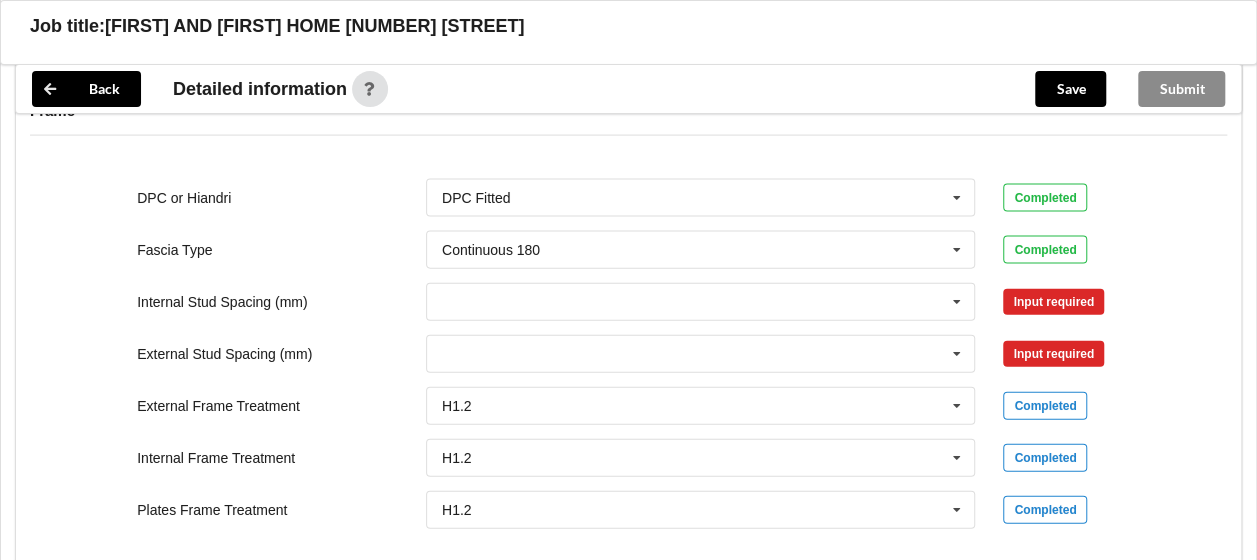 scroll, scrollTop: 2200, scrollLeft: 0, axis: vertical 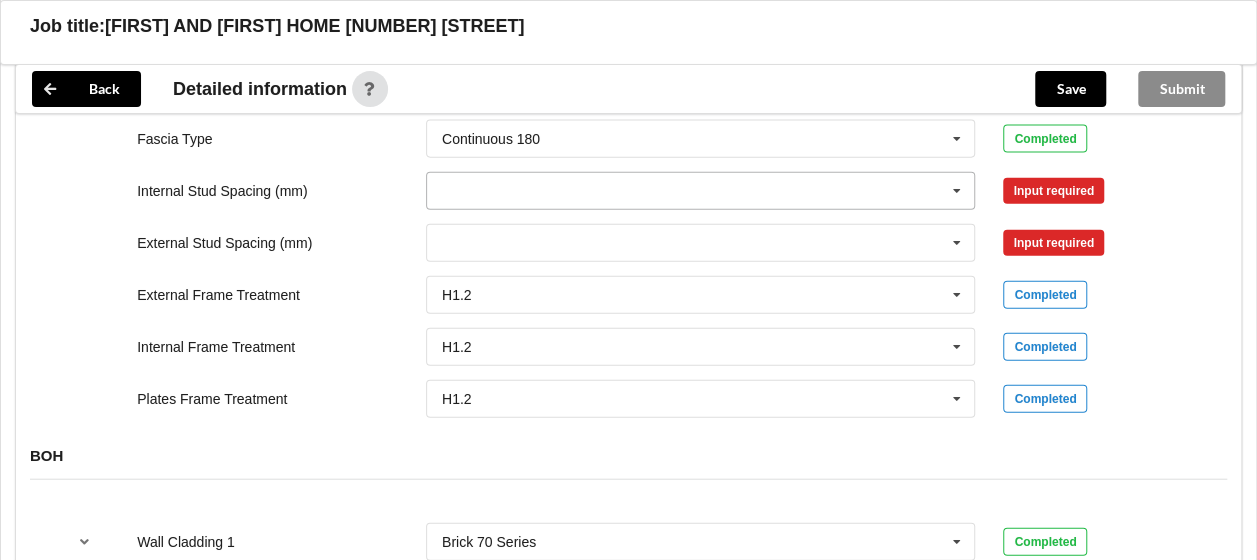 click at bounding box center [957, 191] 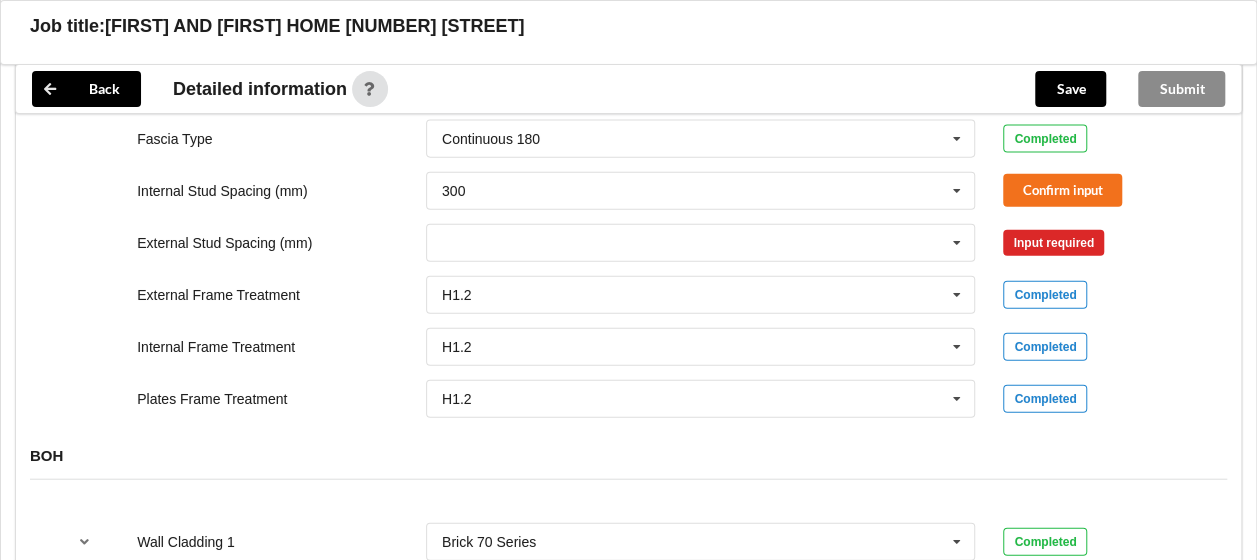 click on "Internal Frame Treatment   H1.2 H1.2 H3.2 H3.2 to wet areas only See Job Notes Completed" at bounding box center (628, 347) 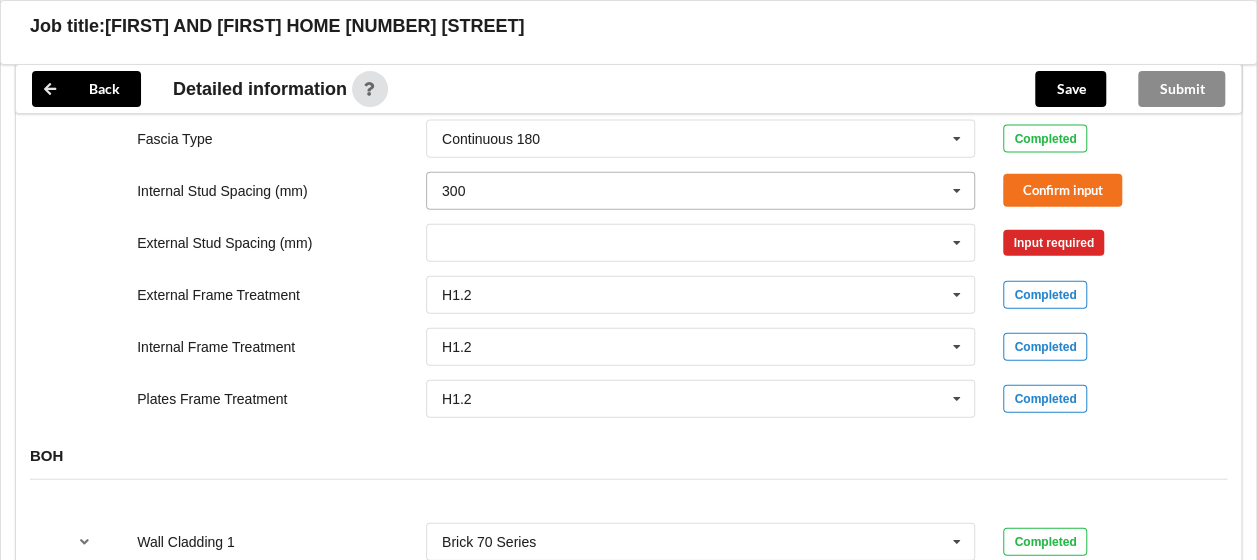 click at bounding box center [957, 191] 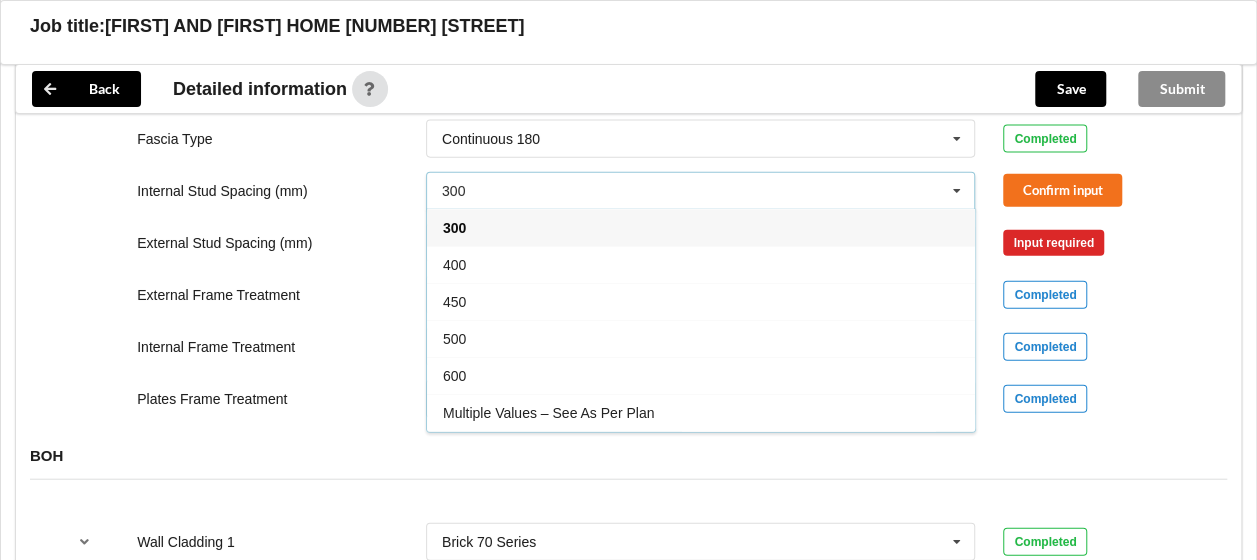 click on "600" at bounding box center (701, 375) 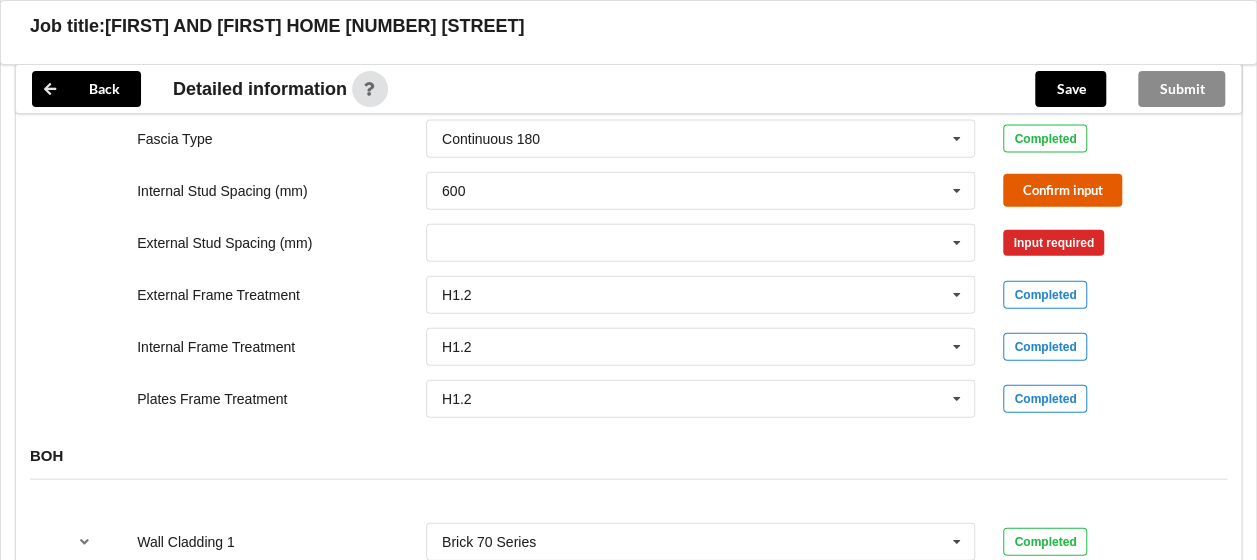 click on "Confirm input" at bounding box center [1062, 190] 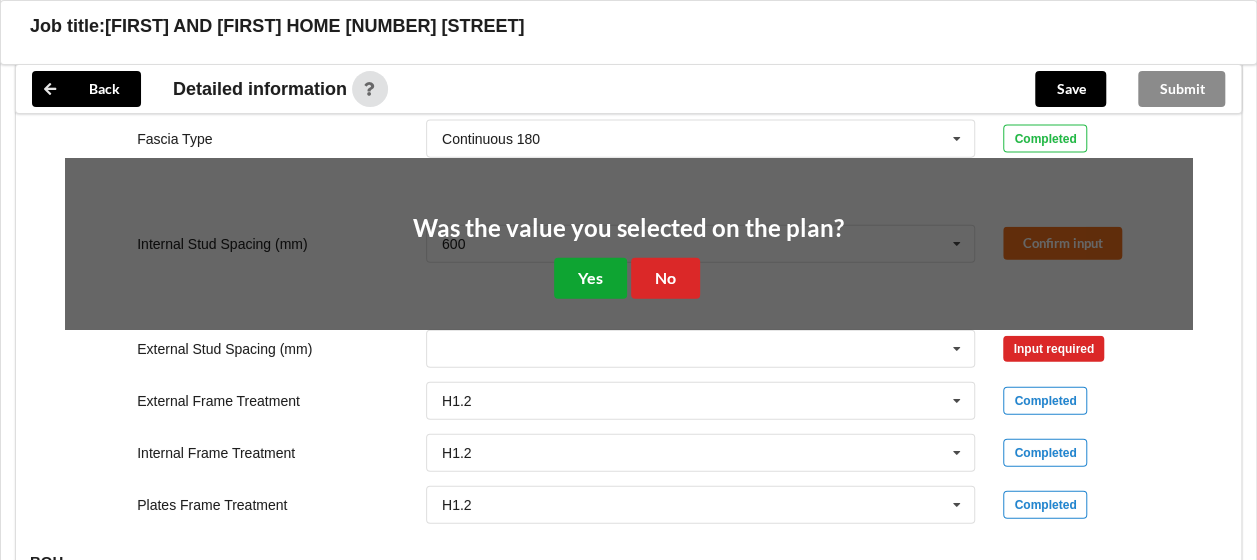 click on "Yes" at bounding box center (590, 278) 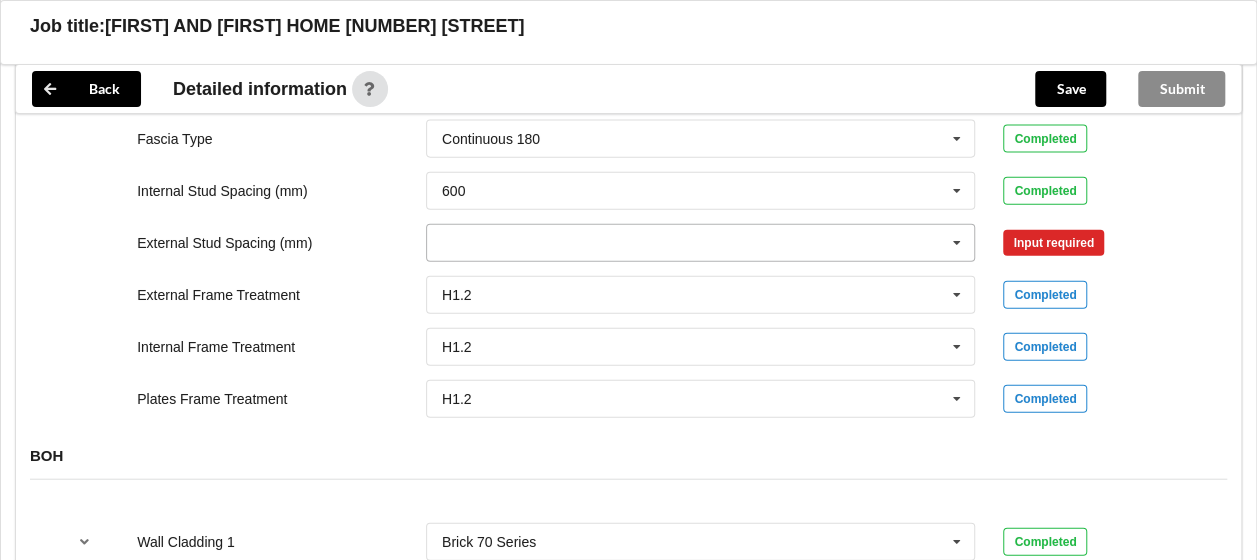 click at bounding box center [957, 243] 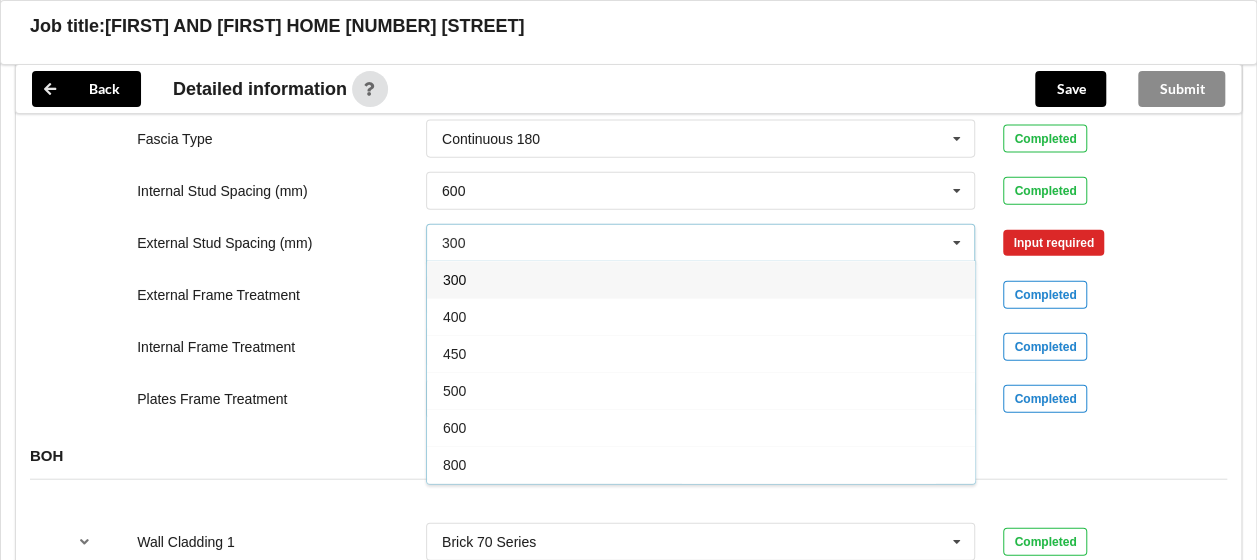 drag, startPoint x: 472, startPoint y: 408, endPoint x: 488, endPoint y: 402, distance: 17.088007 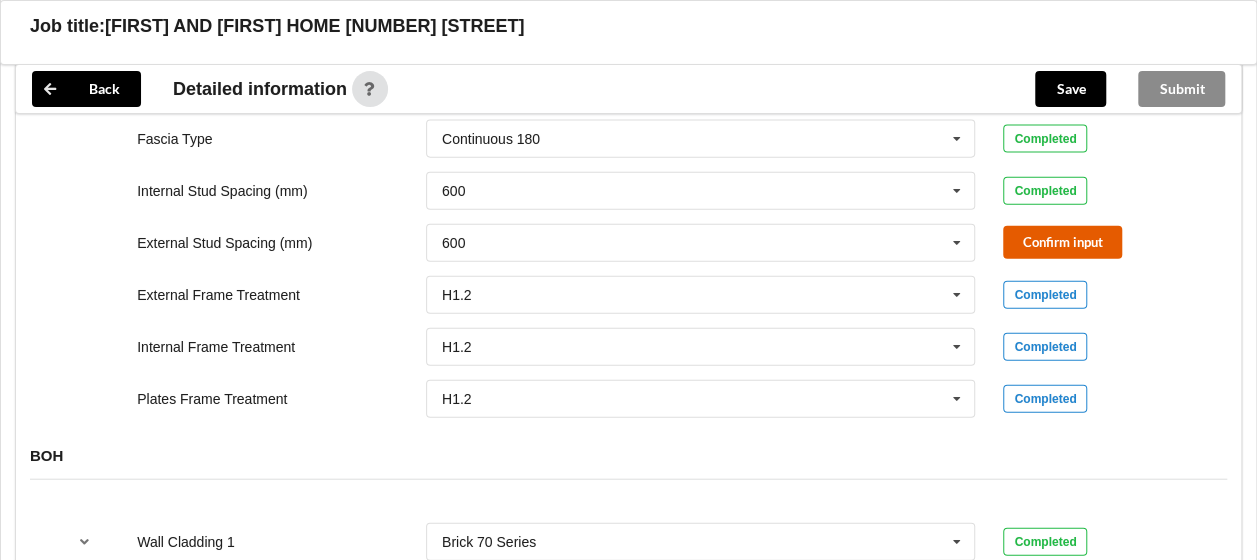 click on "Confirm input" at bounding box center (1062, 242) 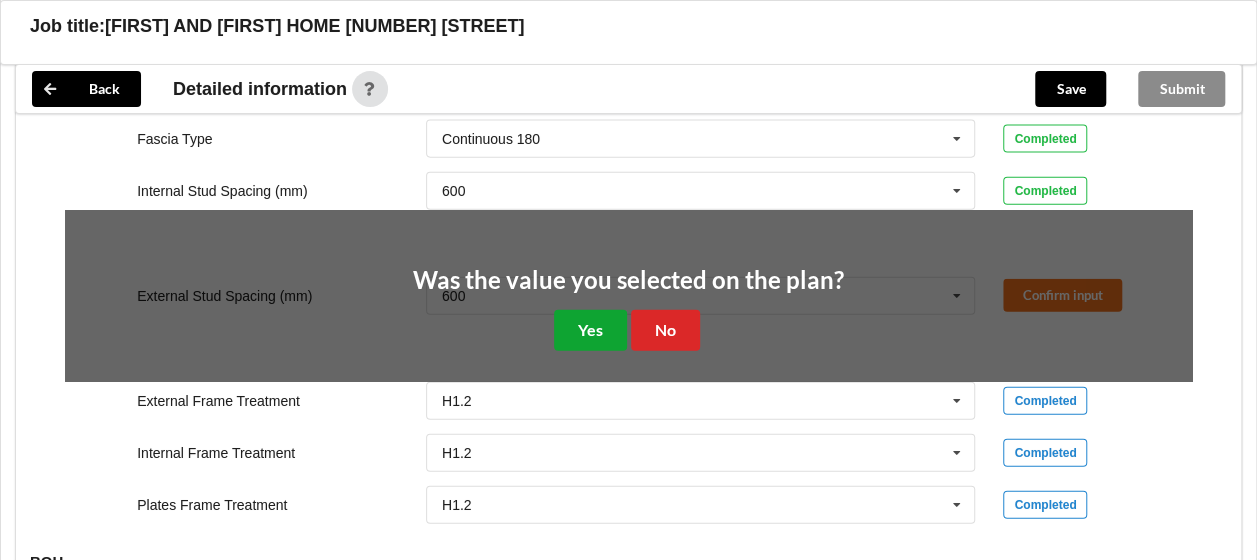 click on "Yes" at bounding box center [590, 330] 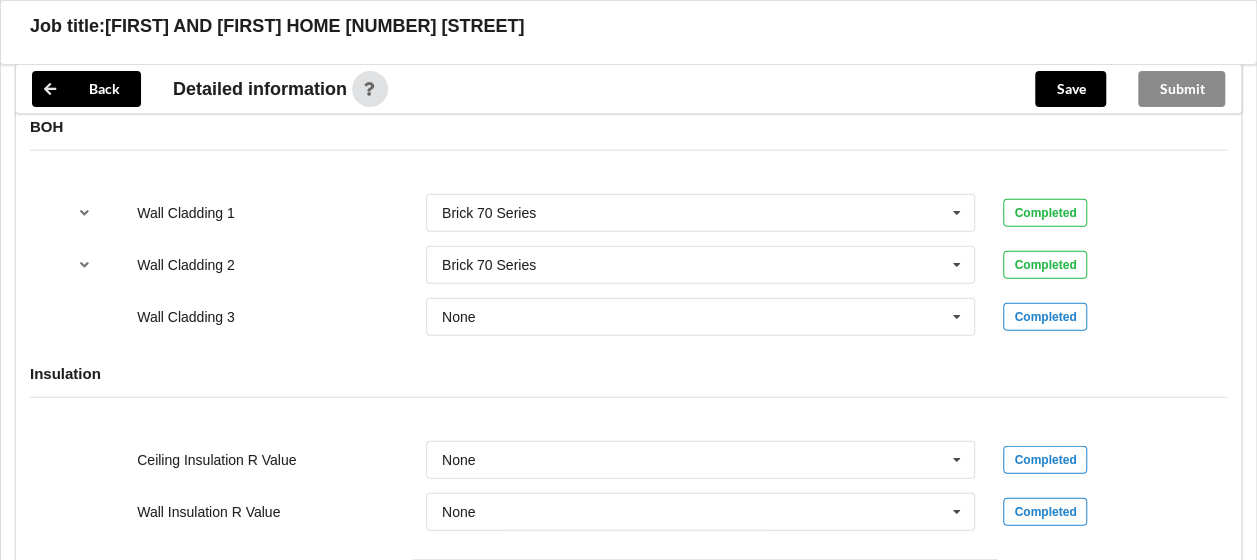 scroll, scrollTop: 2500, scrollLeft: 0, axis: vertical 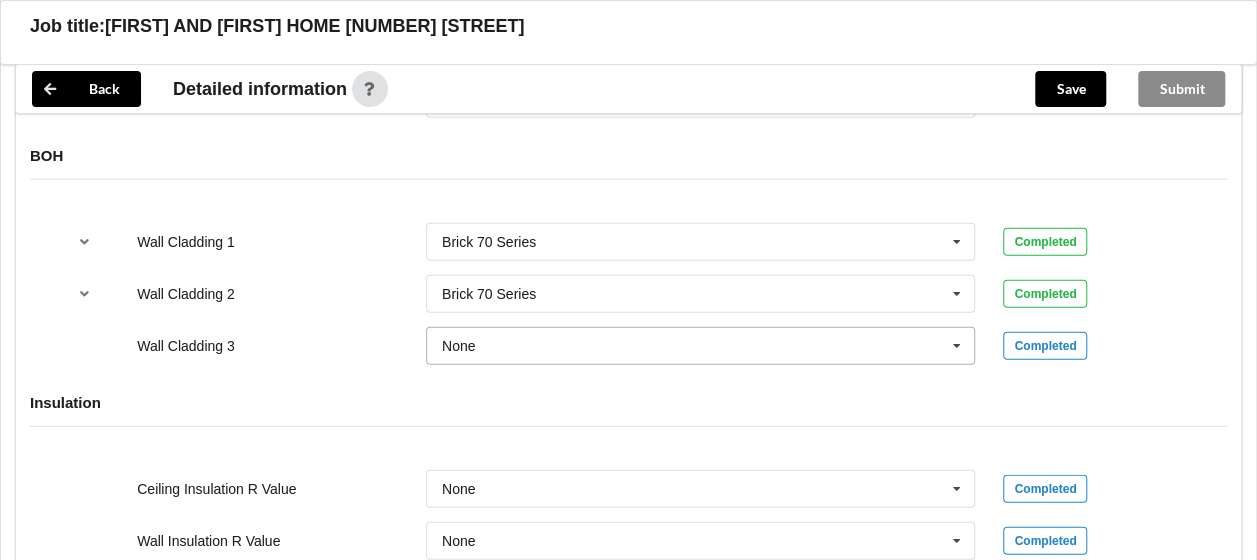 click at bounding box center (957, 346) 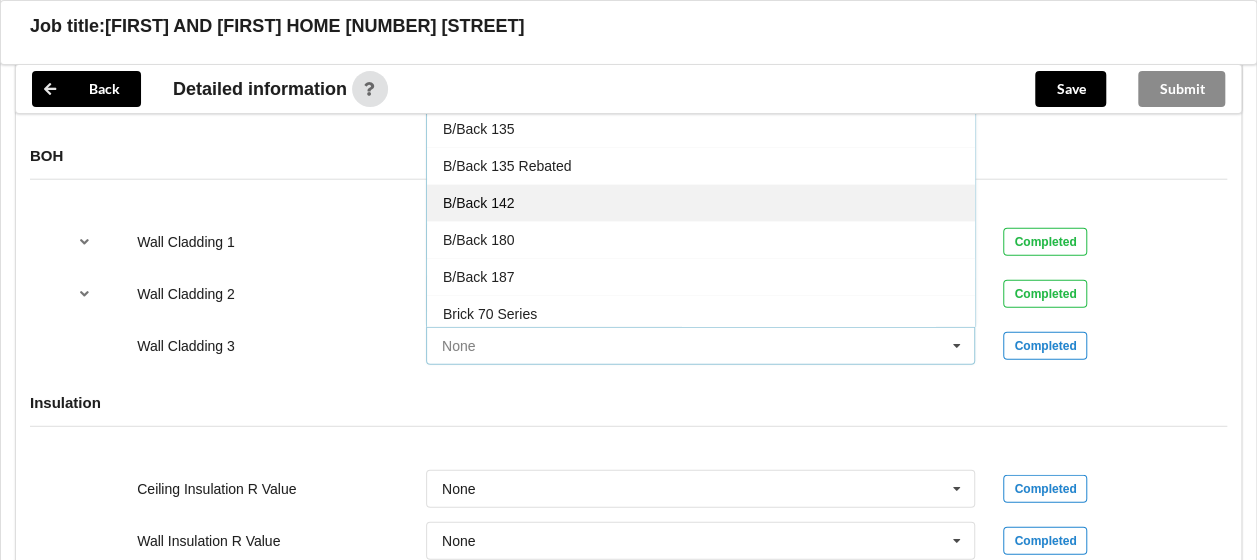 scroll, scrollTop: 0, scrollLeft: 0, axis: both 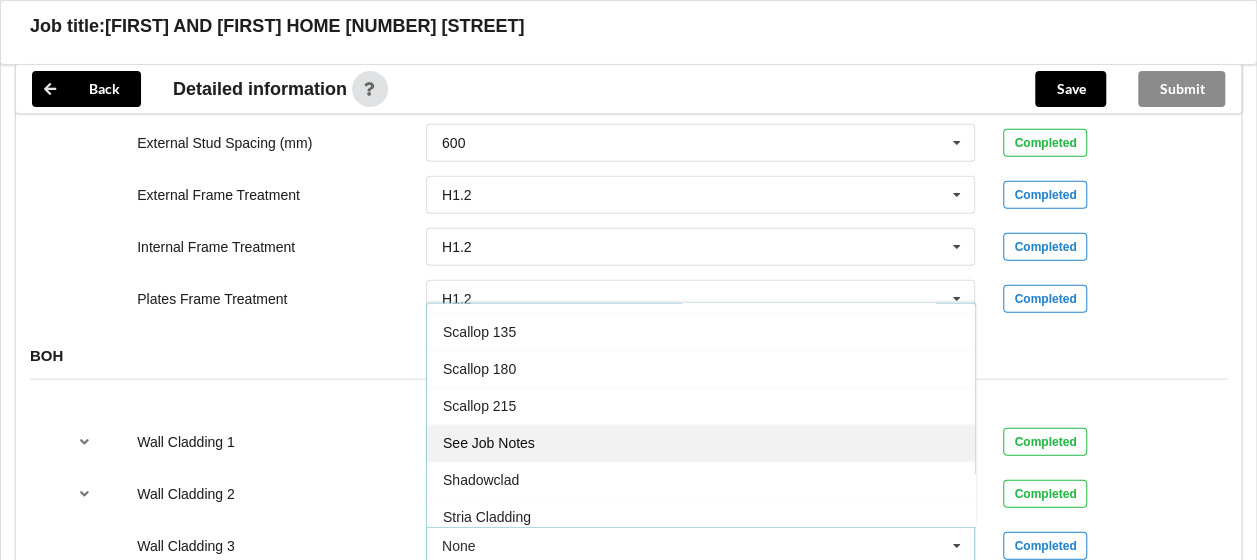 click on "See Job Notes" at bounding box center (489, 444) 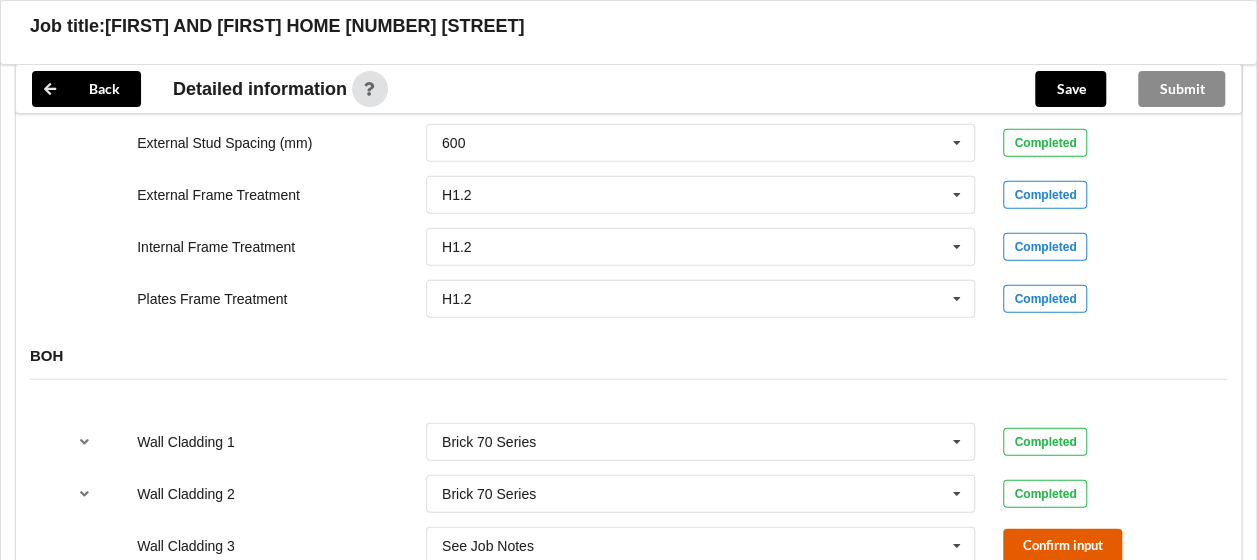 click on "Confirm input" at bounding box center (1062, 545) 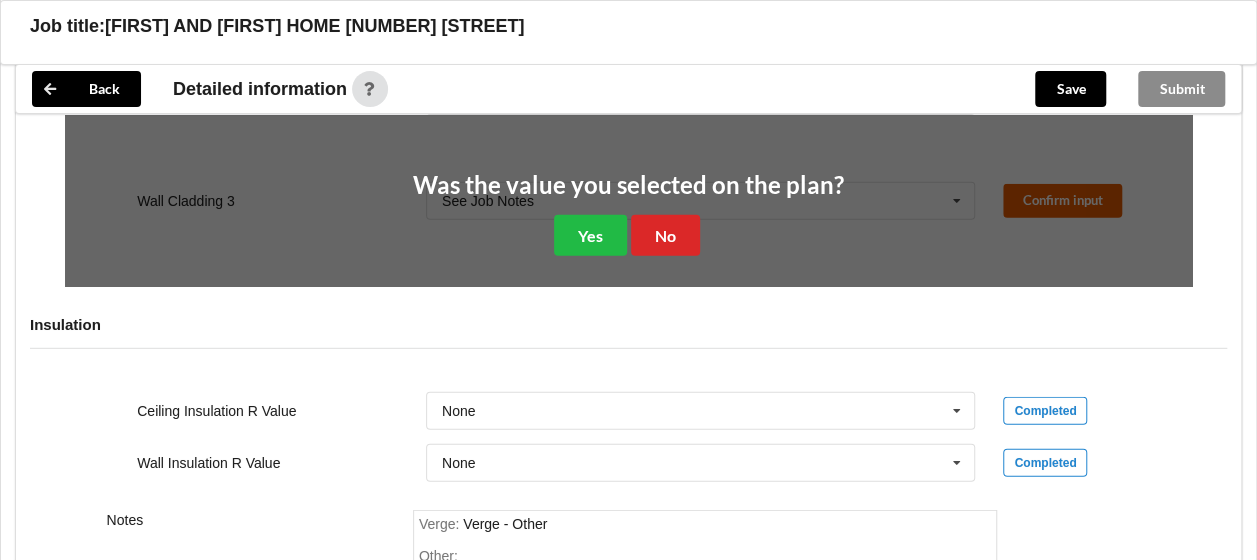 scroll, scrollTop: 2700, scrollLeft: 0, axis: vertical 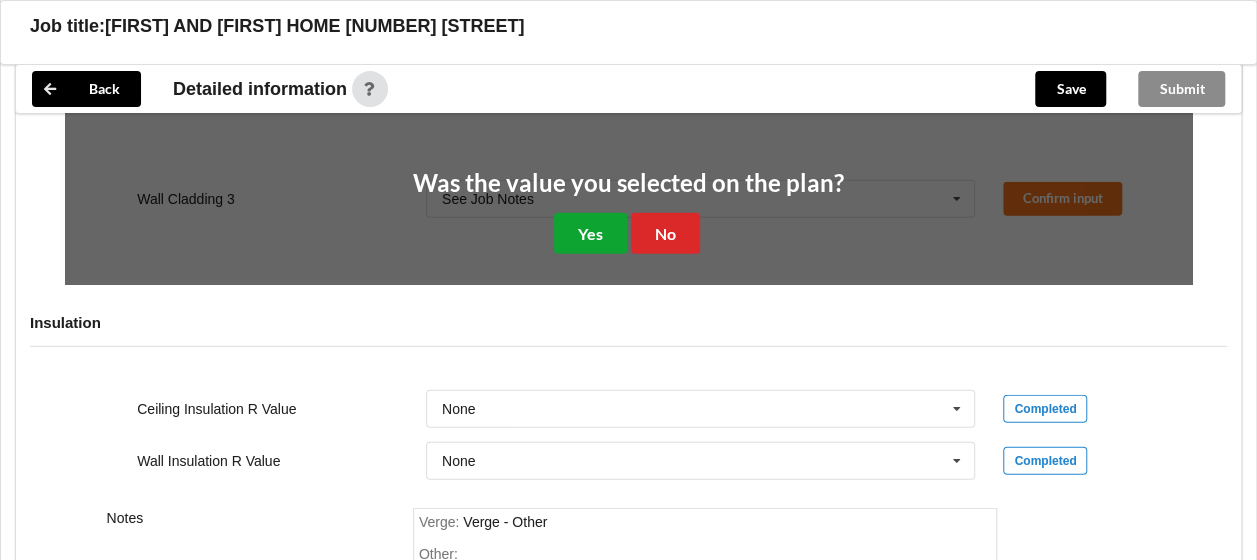 drag, startPoint x: 600, startPoint y: 233, endPoint x: 601, endPoint y: 245, distance: 12.0415945 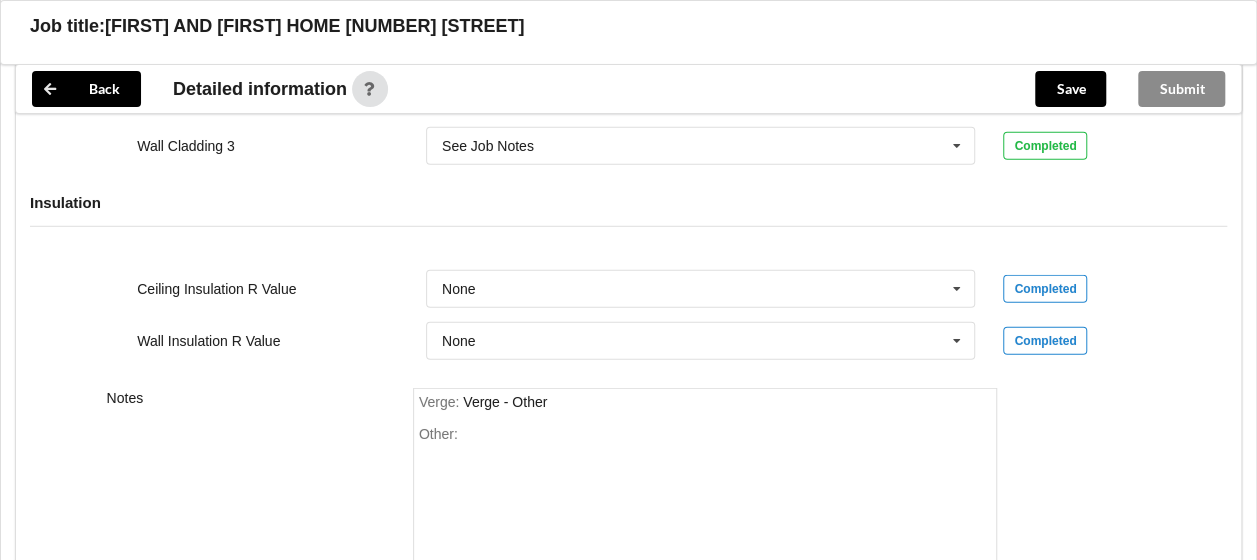 scroll, scrollTop: 2847, scrollLeft: 0, axis: vertical 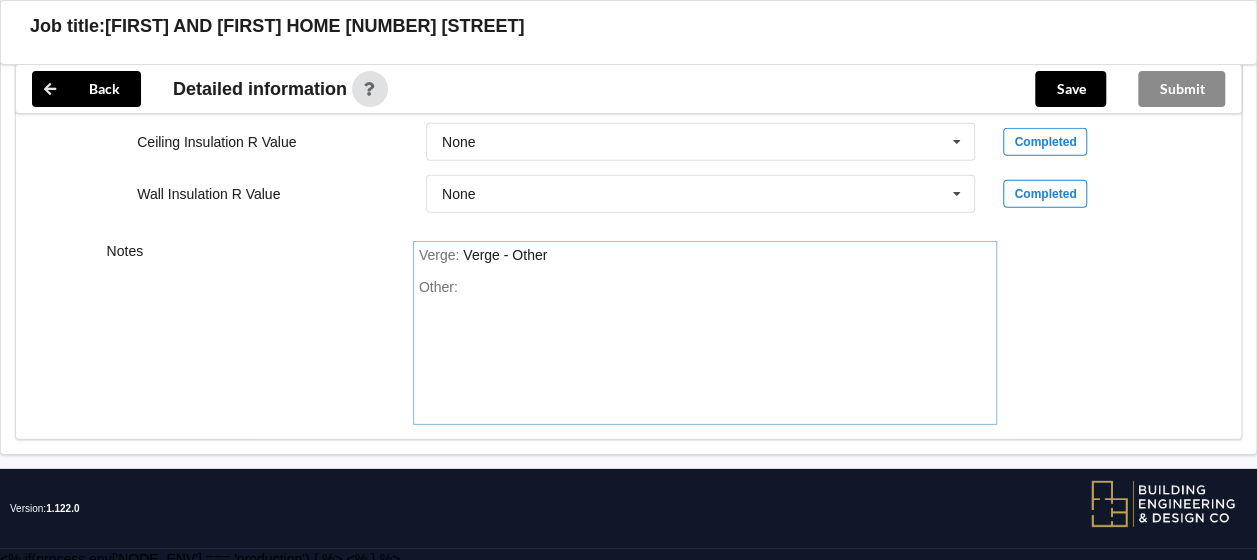click on "Other:" at bounding box center [705, 349] 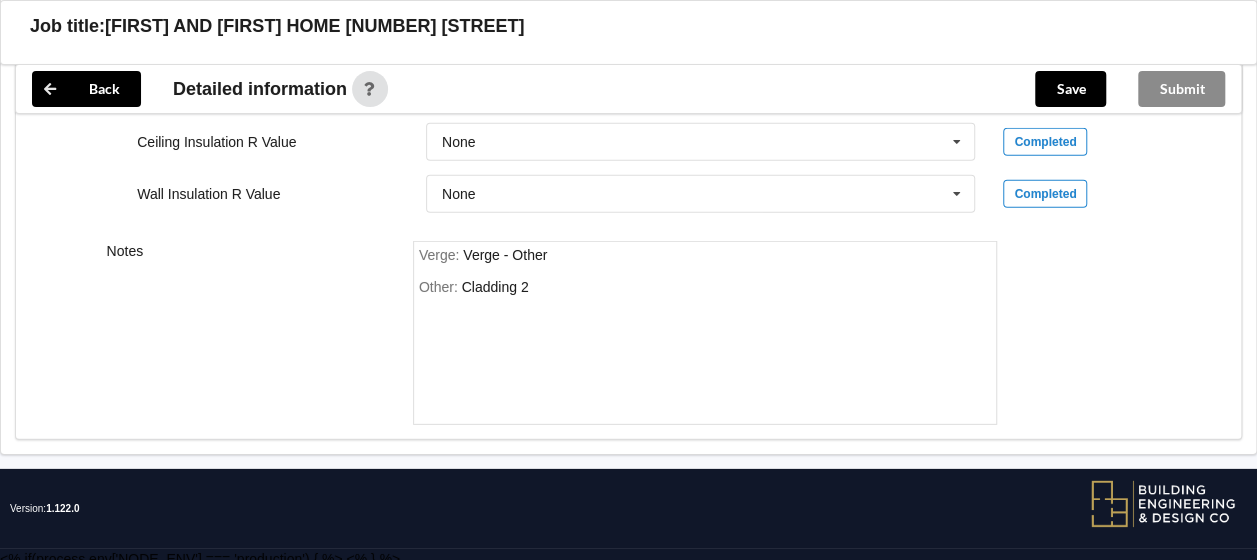 click on "Other:   Cladding 2" at bounding box center [705, 349] 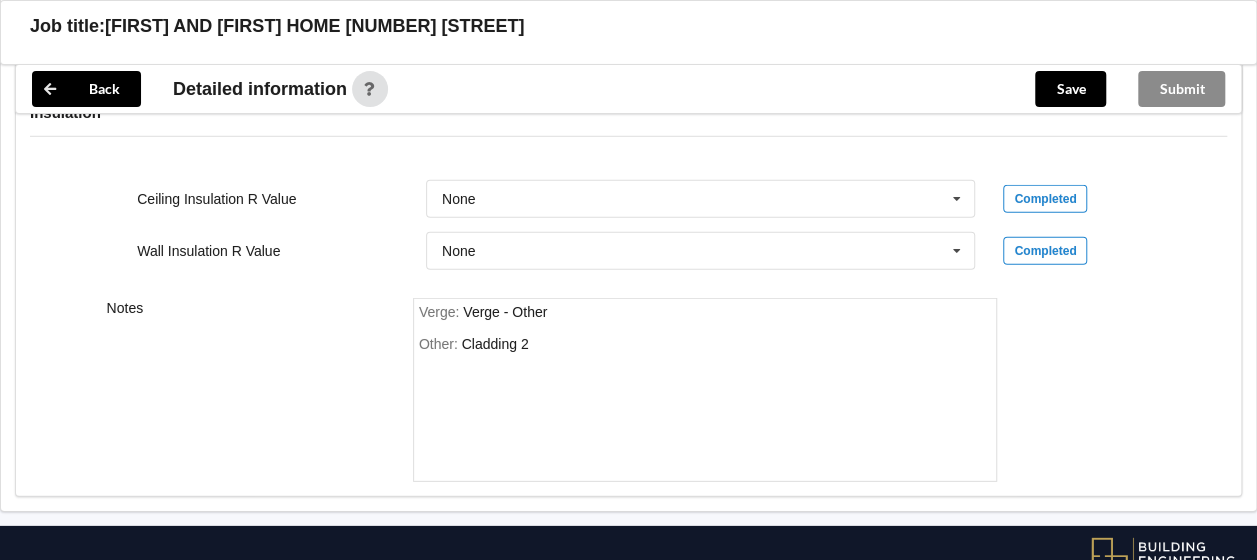 scroll, scrollTop: 2847, scrollLeft: 0, axis: vertical 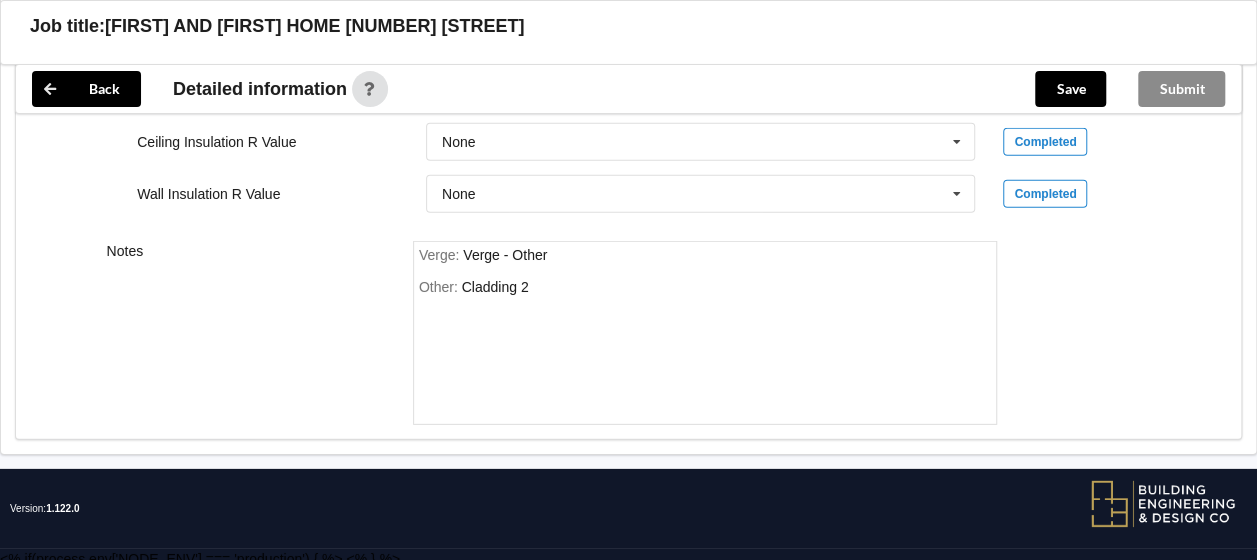 click on "Other:   Cladding 2" at bounding box center [705, 349] 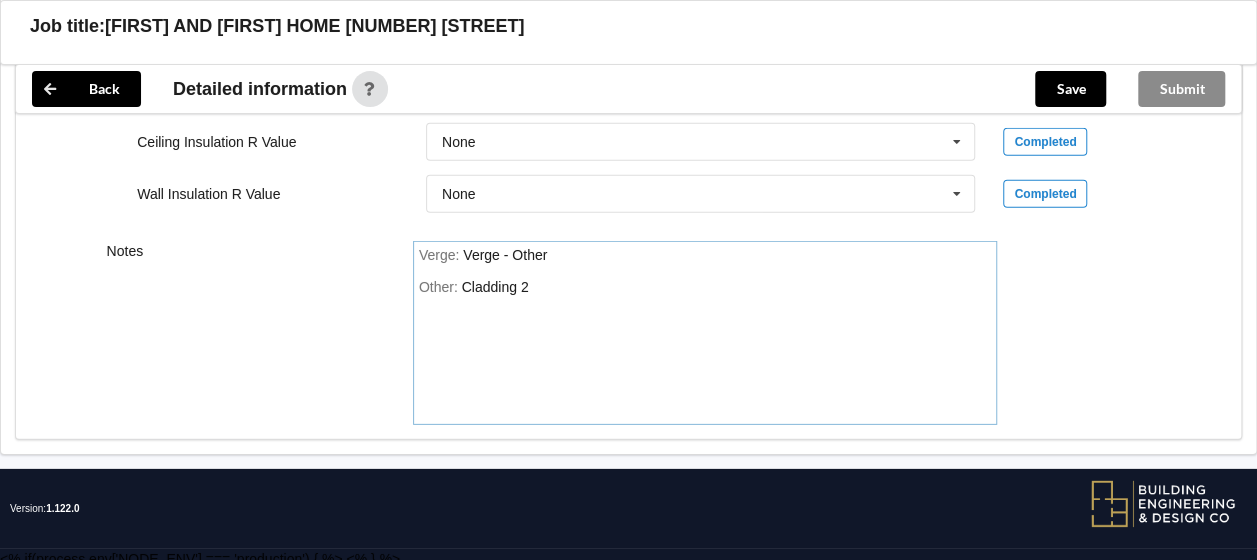 drag, startPoint x: 552, startPoint y: 246, endPoint x: 563, endPoint y: 246, distance: 11 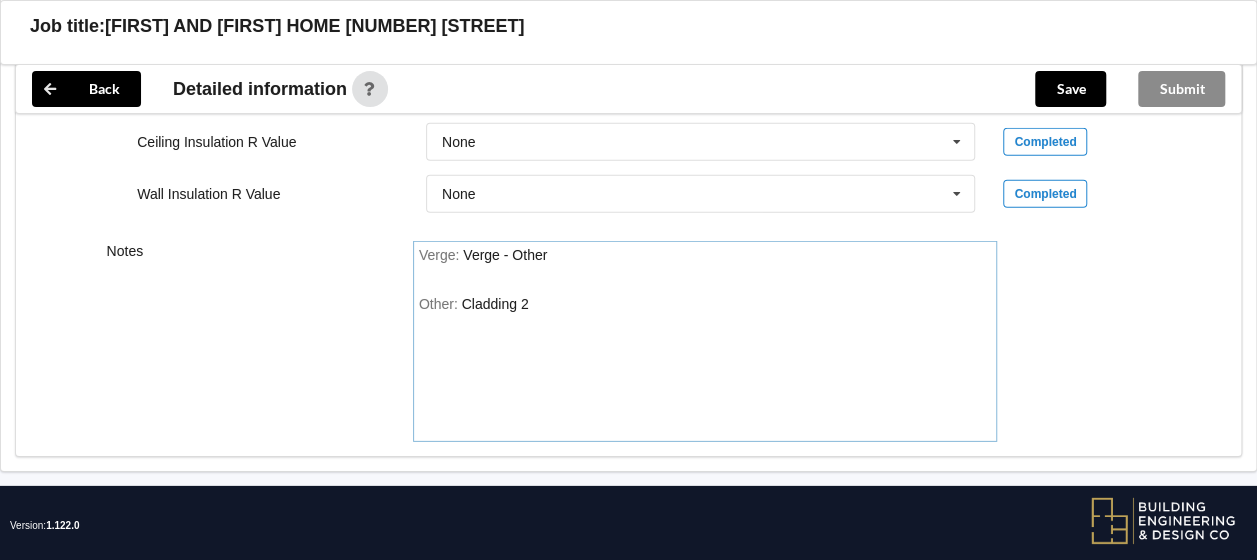click on "Other:   Cladding 2" at bounding box center (705, 366) 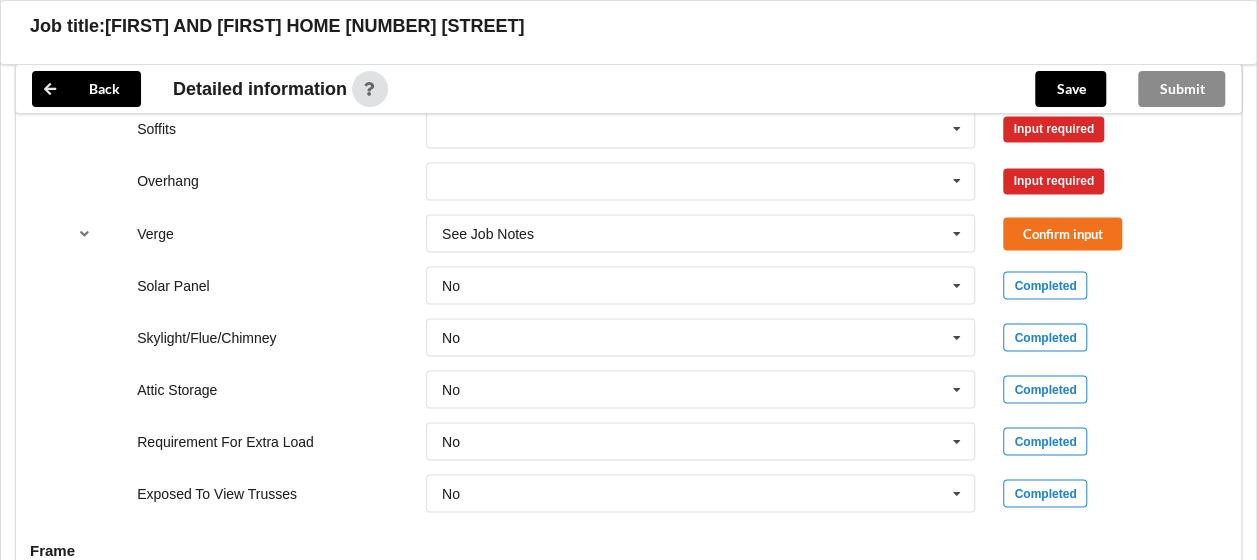 scroll, scrollTop: 1447, scrollLeft: 0, axis: vertical 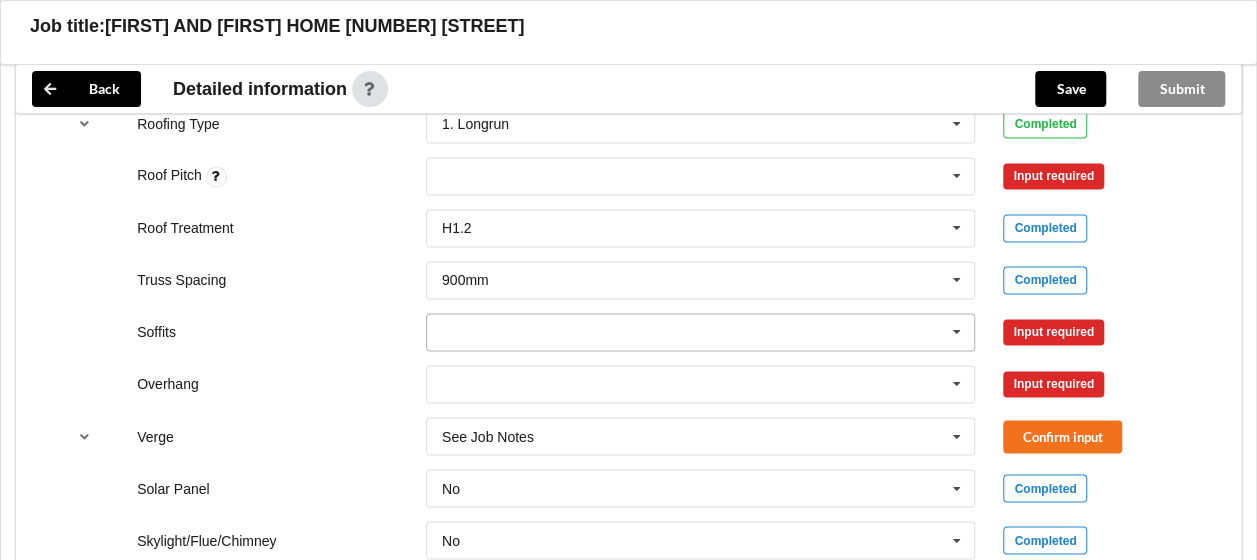 click at bounding box center [957, 332] 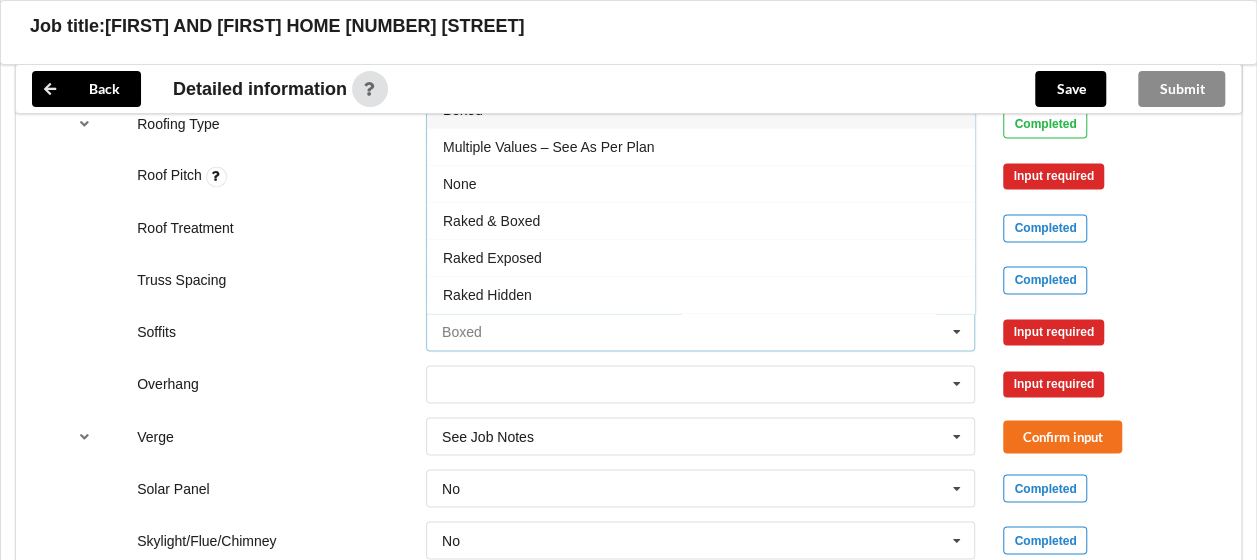 click at bounding box center [702, 332] 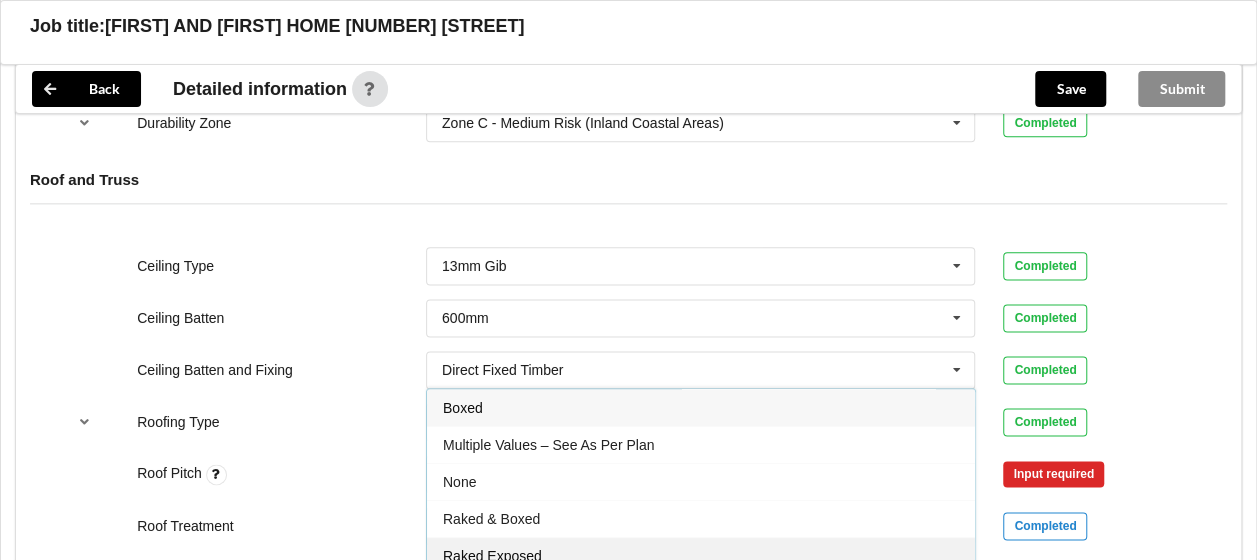 scroll, scrollTop: 1147, scrollLeft: 0, axis: vertical 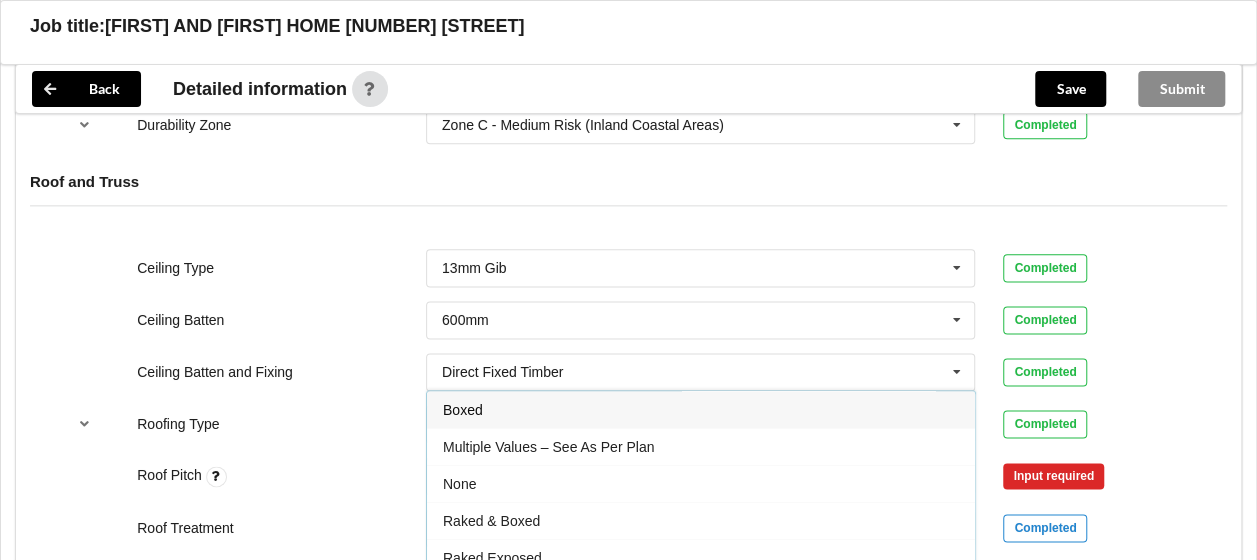 click on "Boxed" at bounding box center (701, 409) 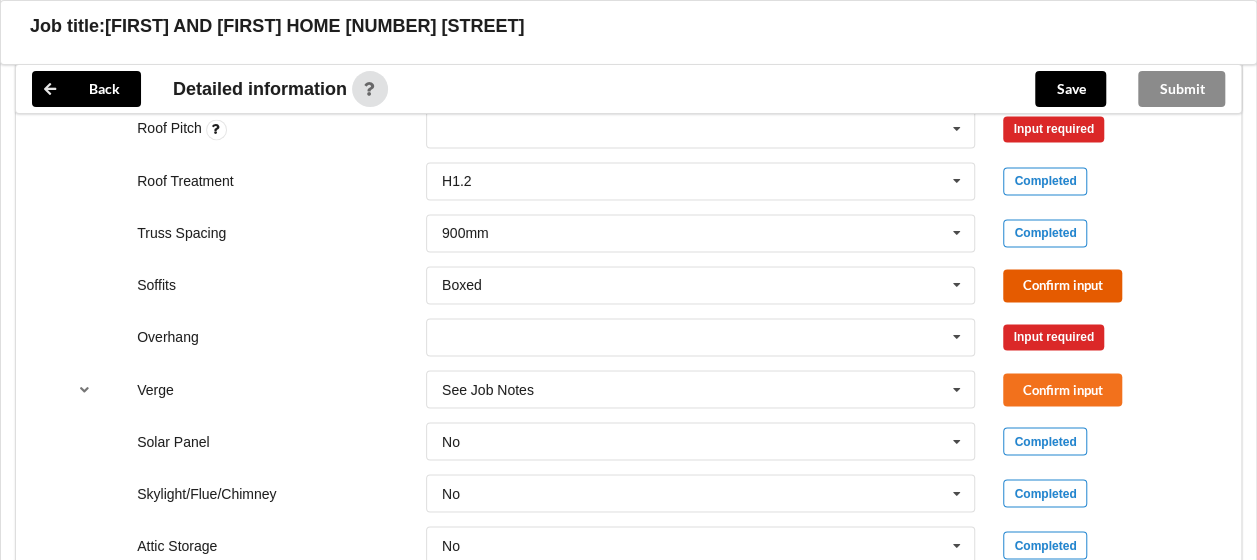 click on "Confirm input" at bounding box center [1062, 285] 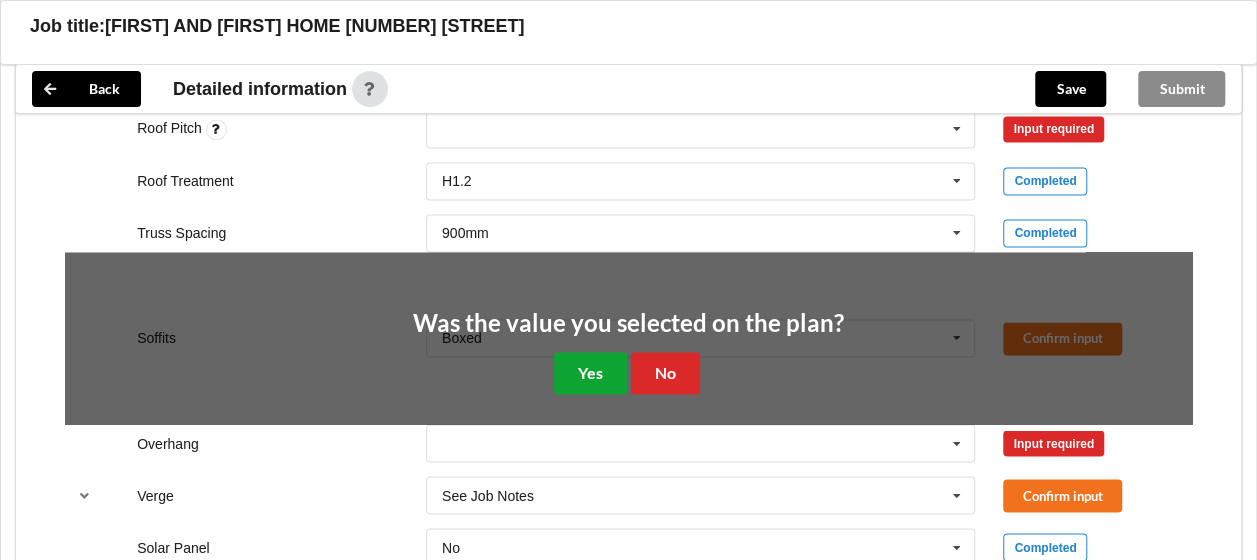 click on "Yes" at bounding box center (590, 372) 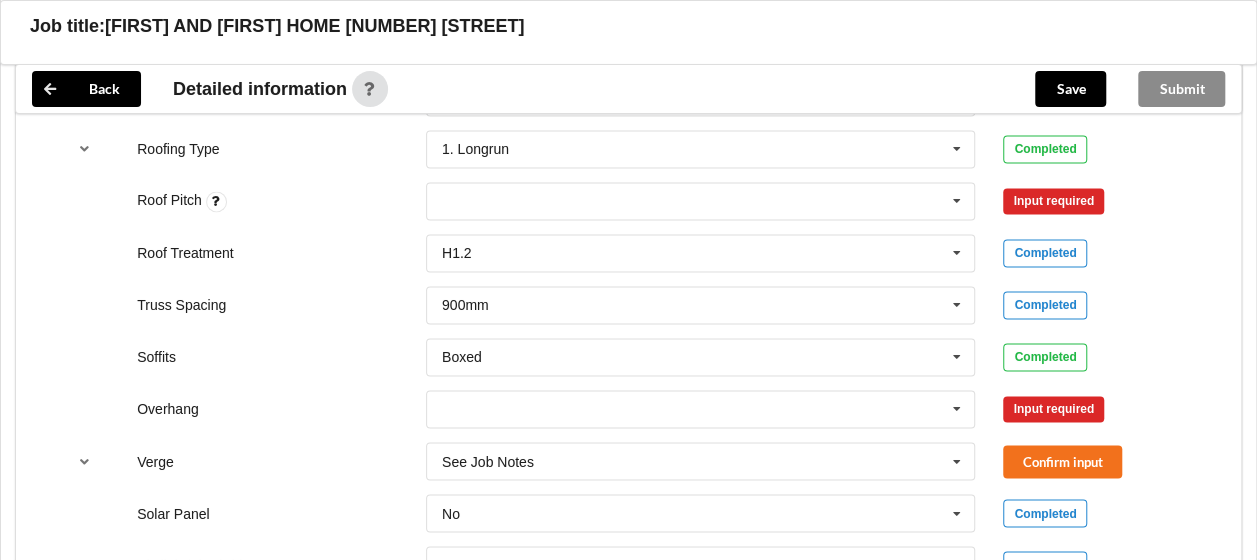 scroll, scrollTop: 1394, scrollLeft: 0, axis: vertical 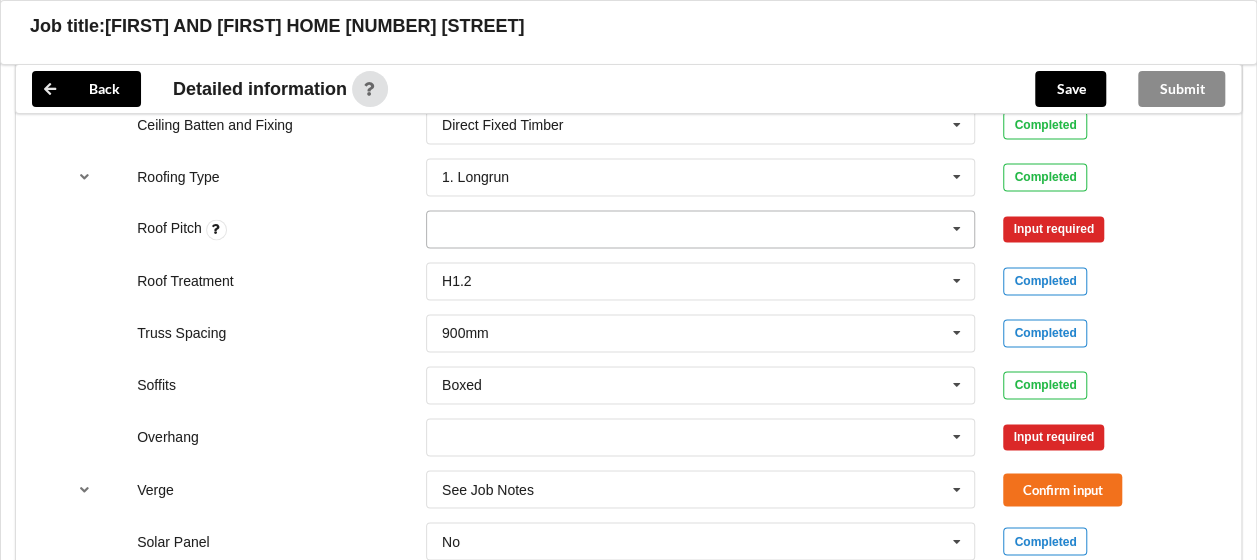 click on "None" at bounding box center [701, 229] 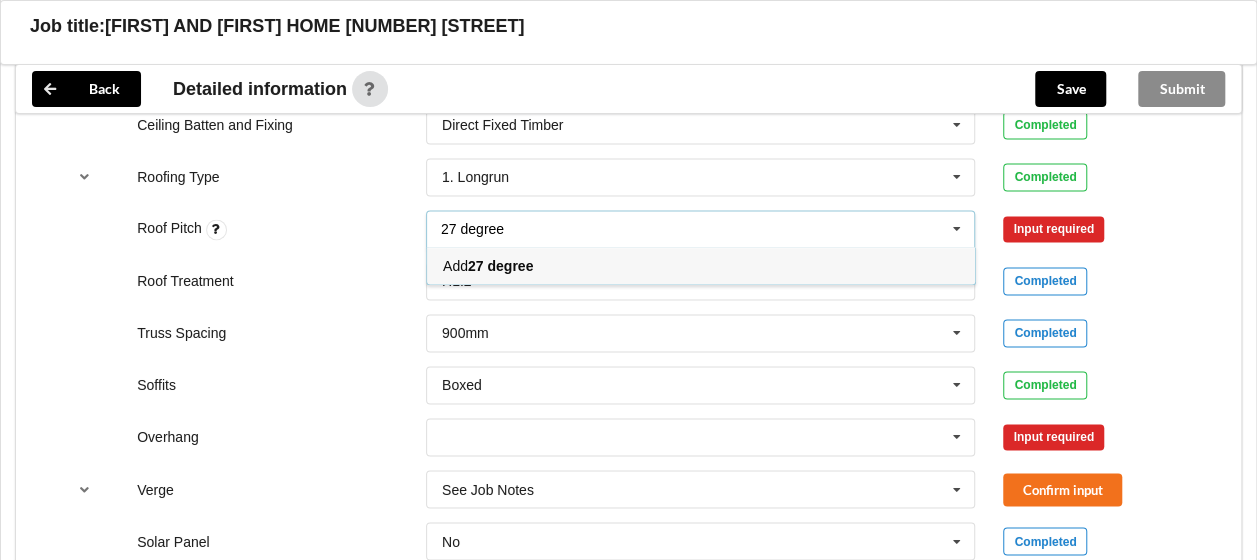 type on "27 degree" 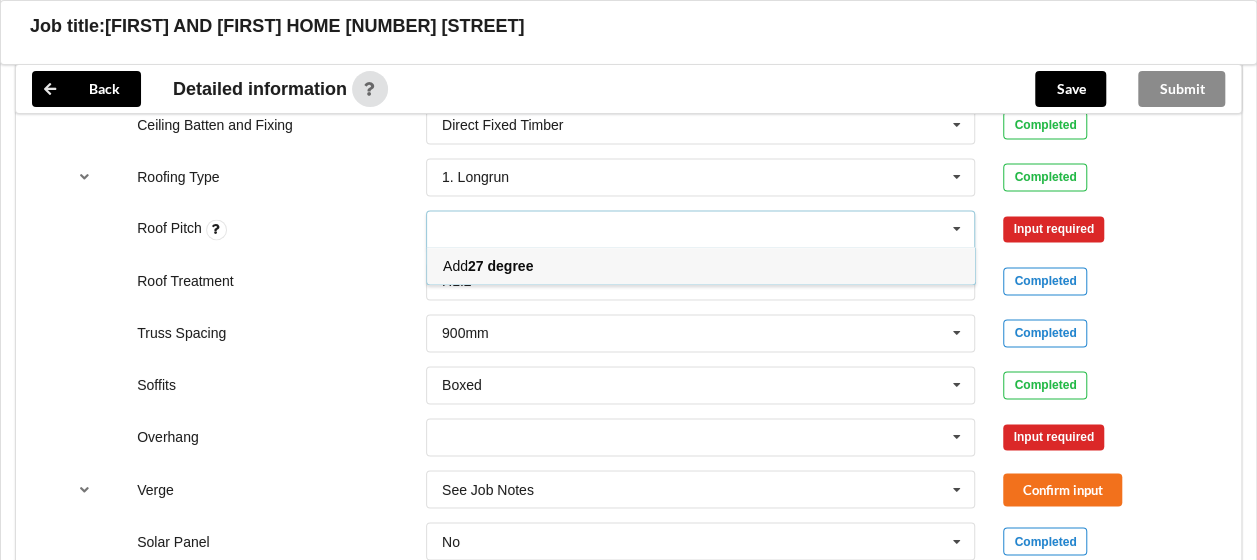 click on "Boxed Boxed Multiple Values – See As Per Plan None Raked & Boxed Raked Exposed Raked Hidden See Job Notes" at bounding box center (701, 385) 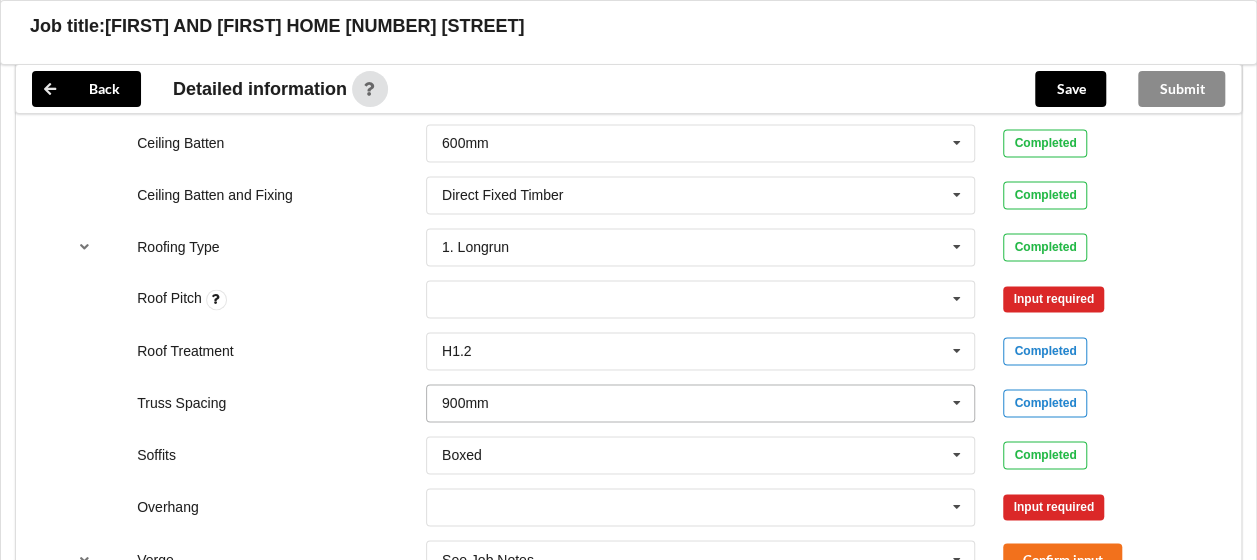 scroll, scrollTop: 1294, scrollLeft: 0, axis: vertical 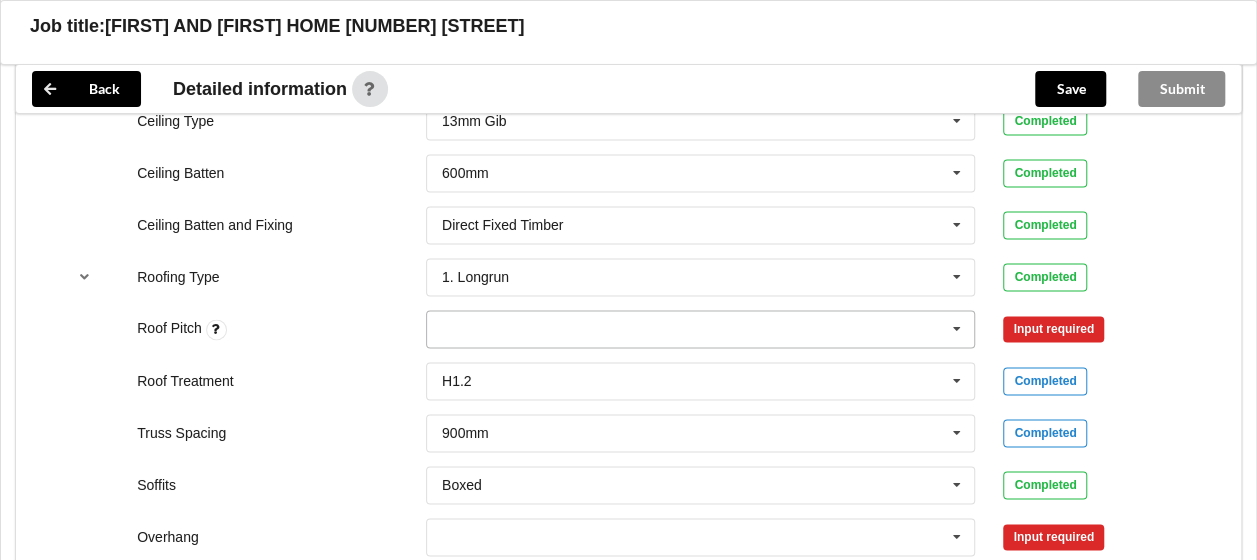 click at bounding box center [957, 329] 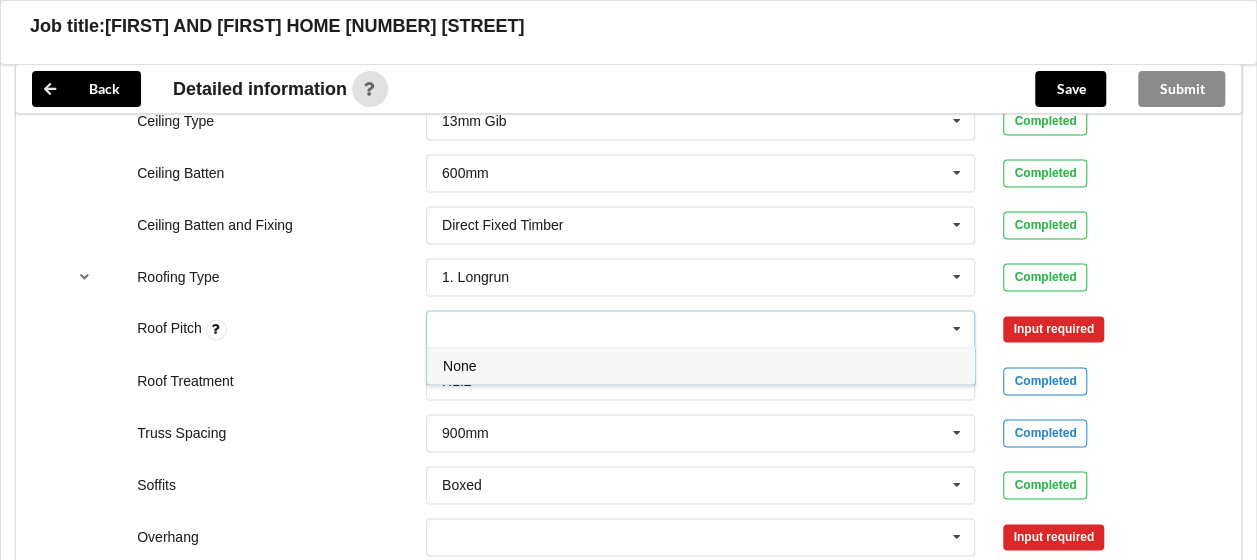 drag, startPoint x: 521, startPoint y: 329, endPoint x: 530, endPoint y: 322, distance: 11.401754 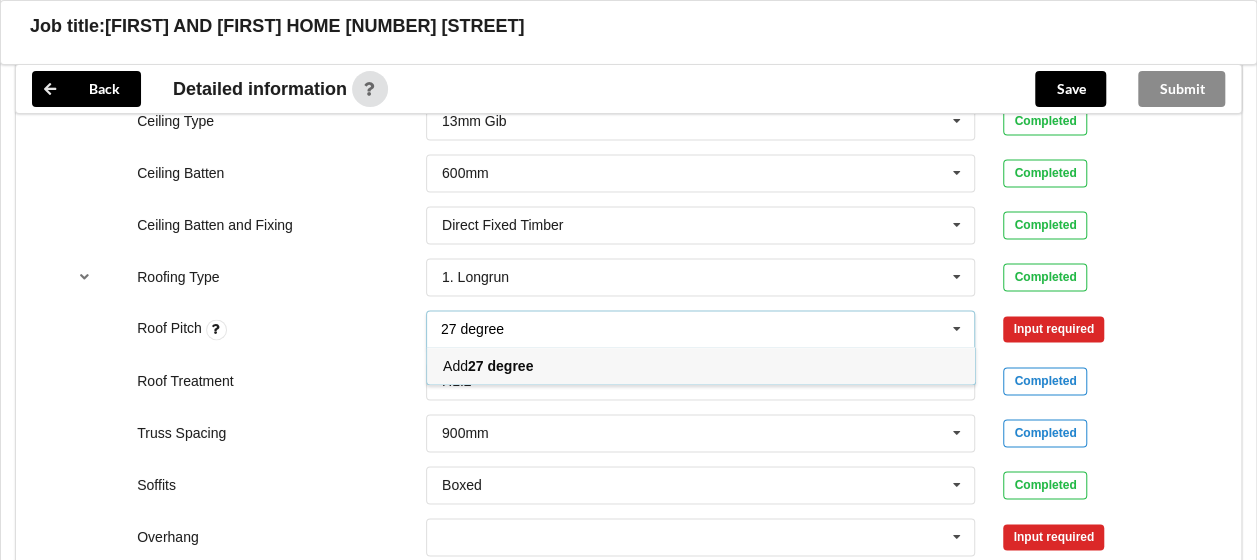 type on "27 degree" 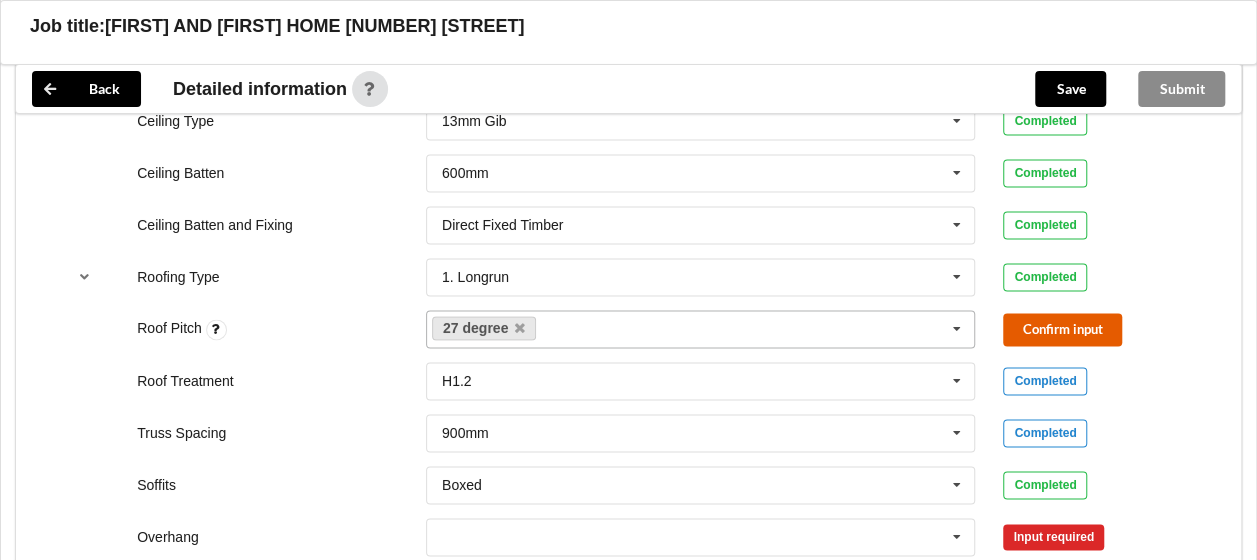 click on "Confirm input" at bounding box center (1062, 329) 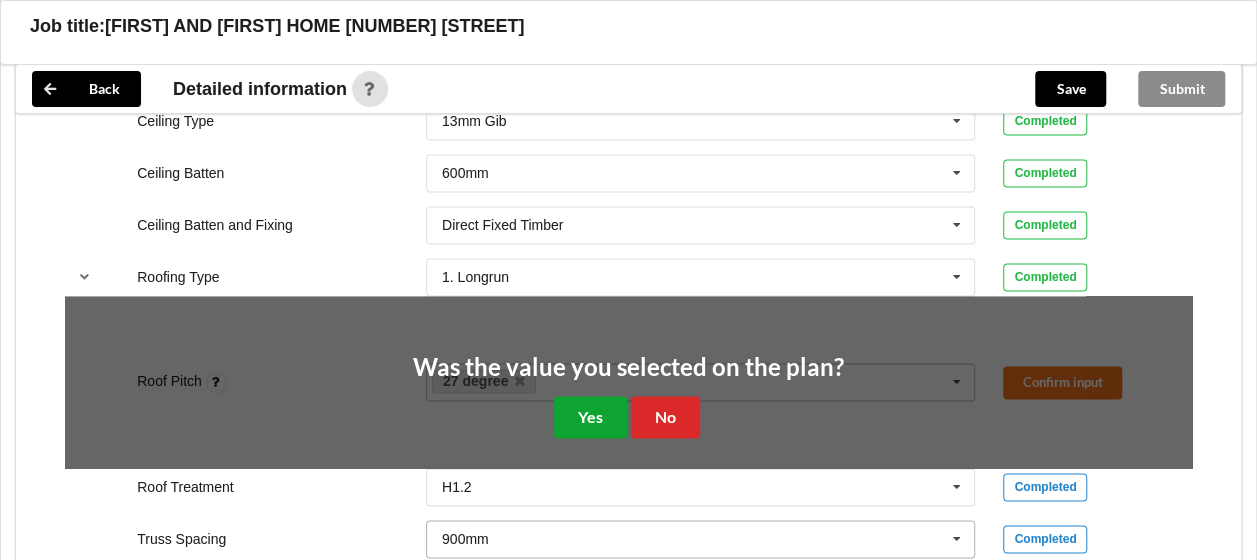 click on "Yes" at bounding box center (590, 416) 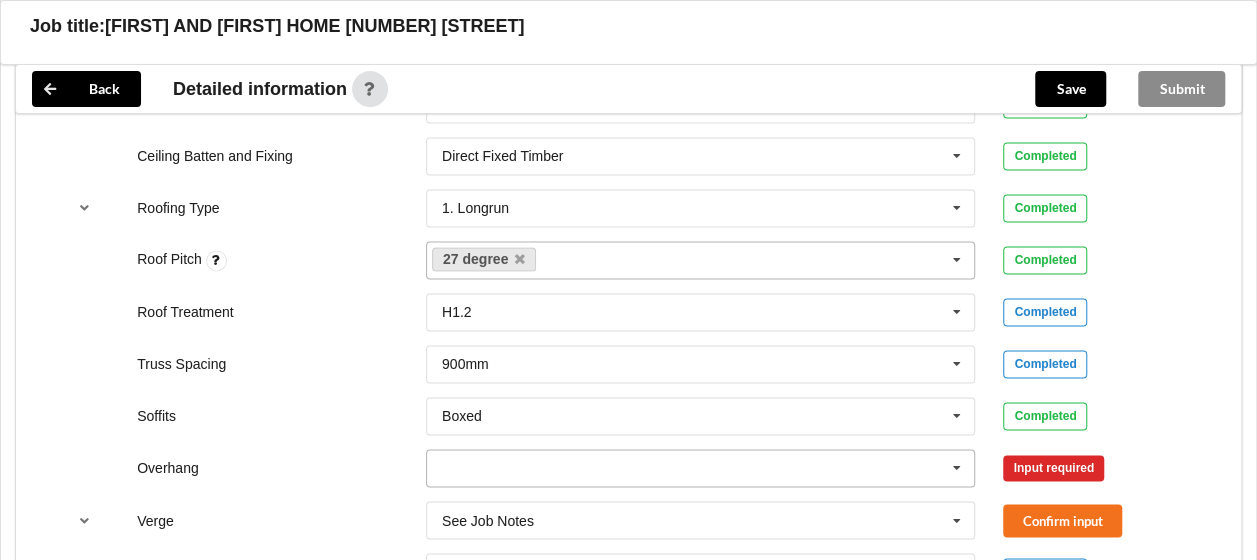scroll, scrollTop: 1394, scrollLeft: 0, axis: vertical 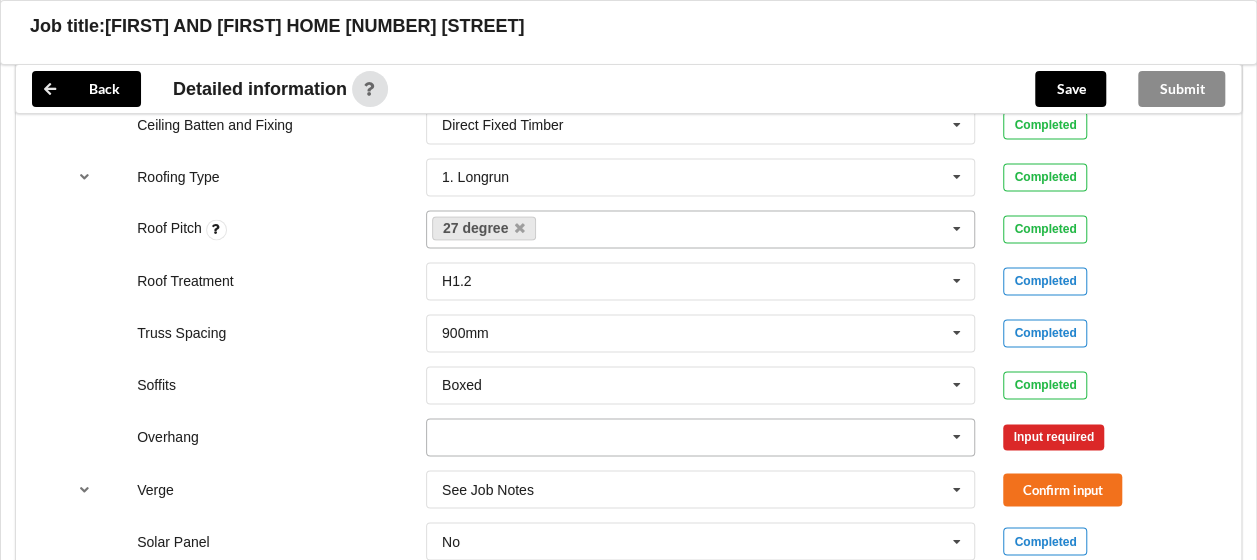 click at bounding box center (957, 437) 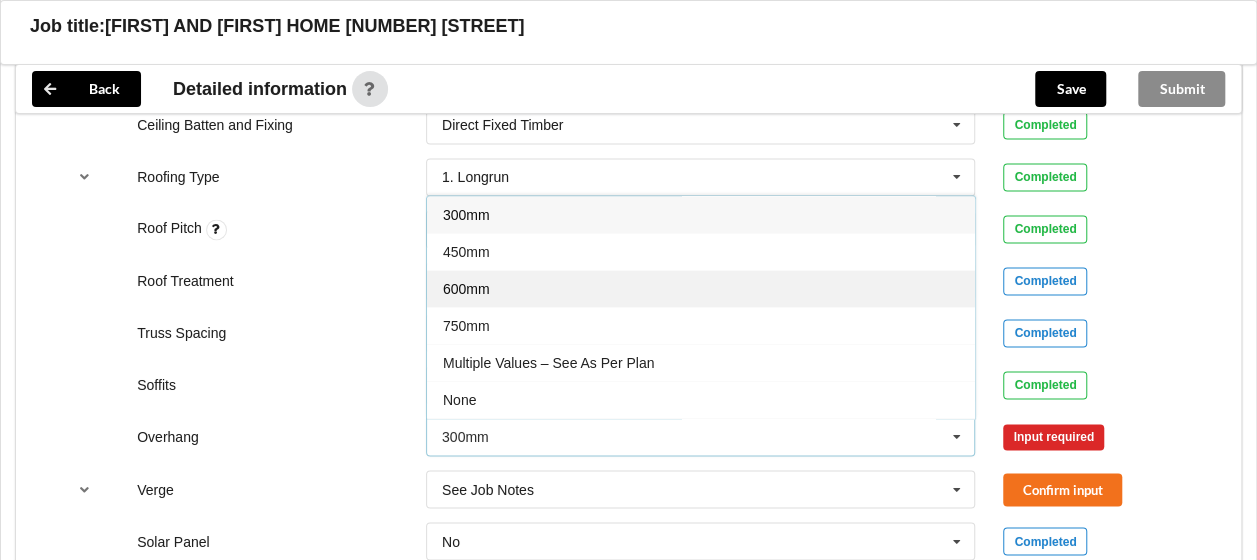 click on "600mm" at bounding box center (701, 288) 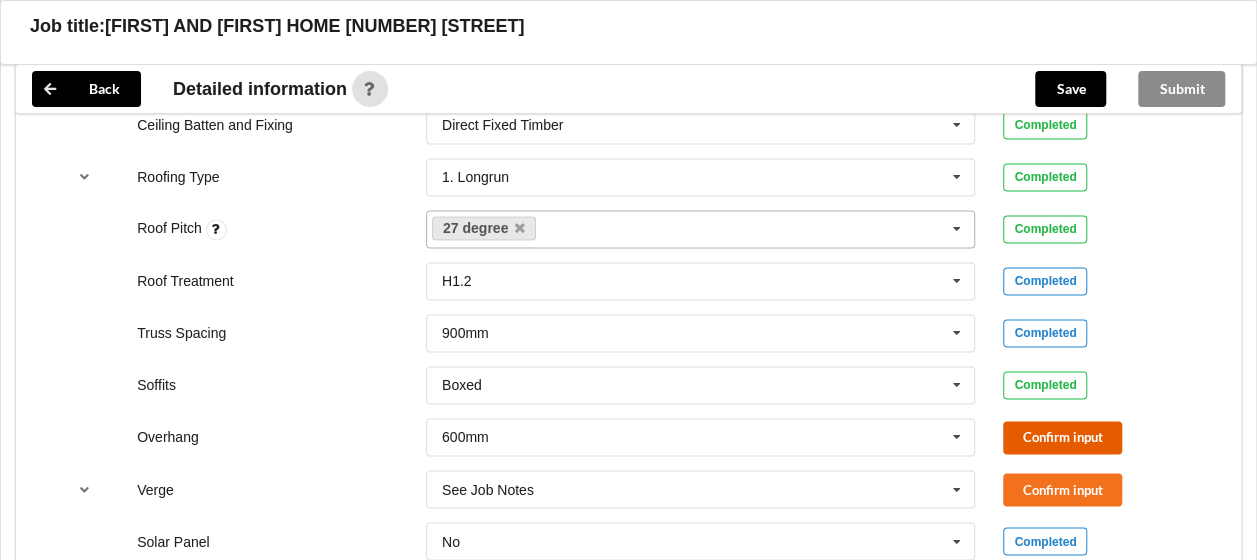 click on "Confirm input" at bounding box center (1062, 437) 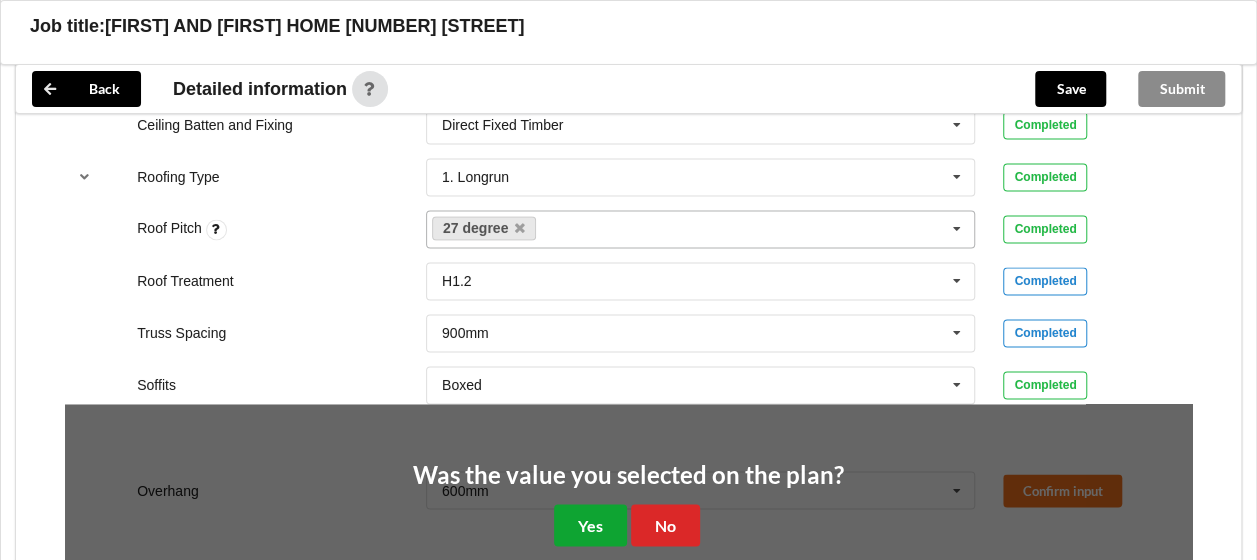 click on "Yes" at bounding box center (590, 524) 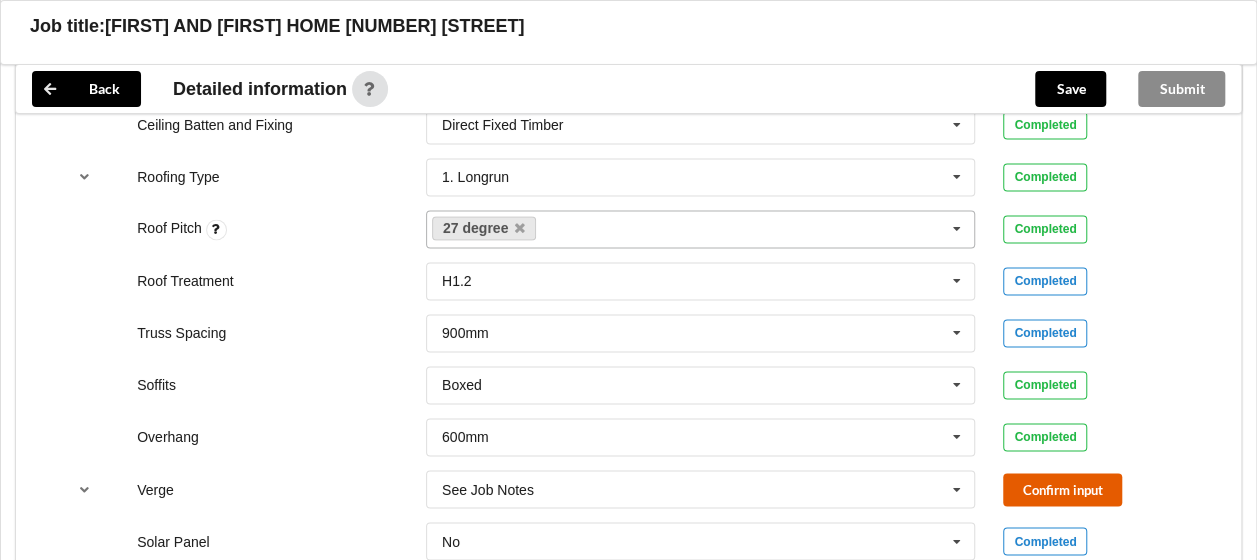 click on "Confirm input" at bounding box center (1062, 489) 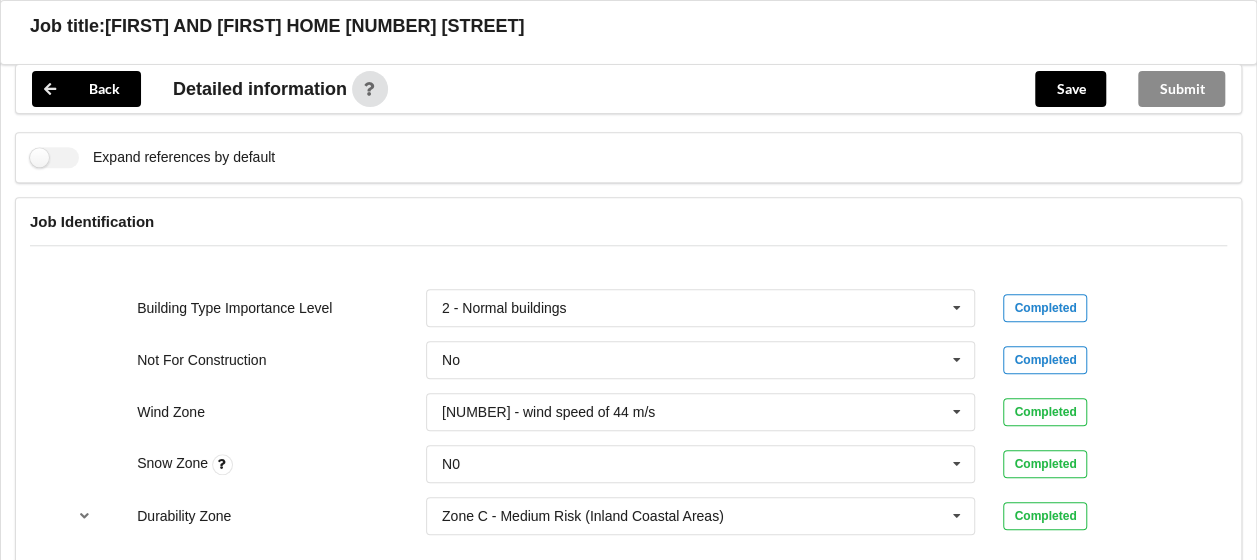 scroll, scrollTop: 694, scrollLeft: 0, axis: vertical 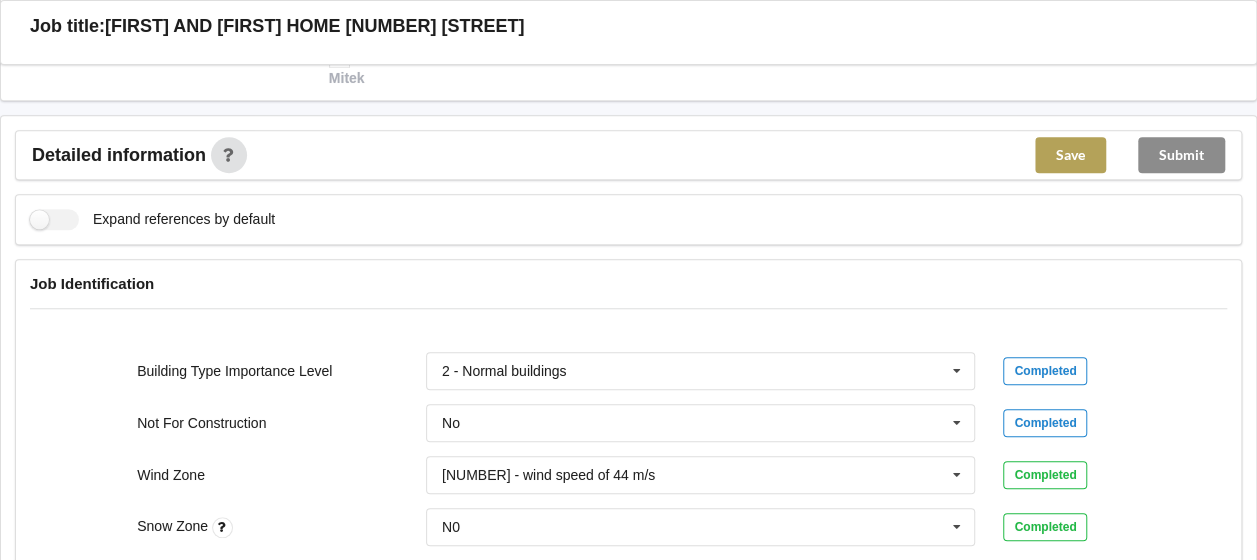 click on "Save" at bounding box center (1070, 155) 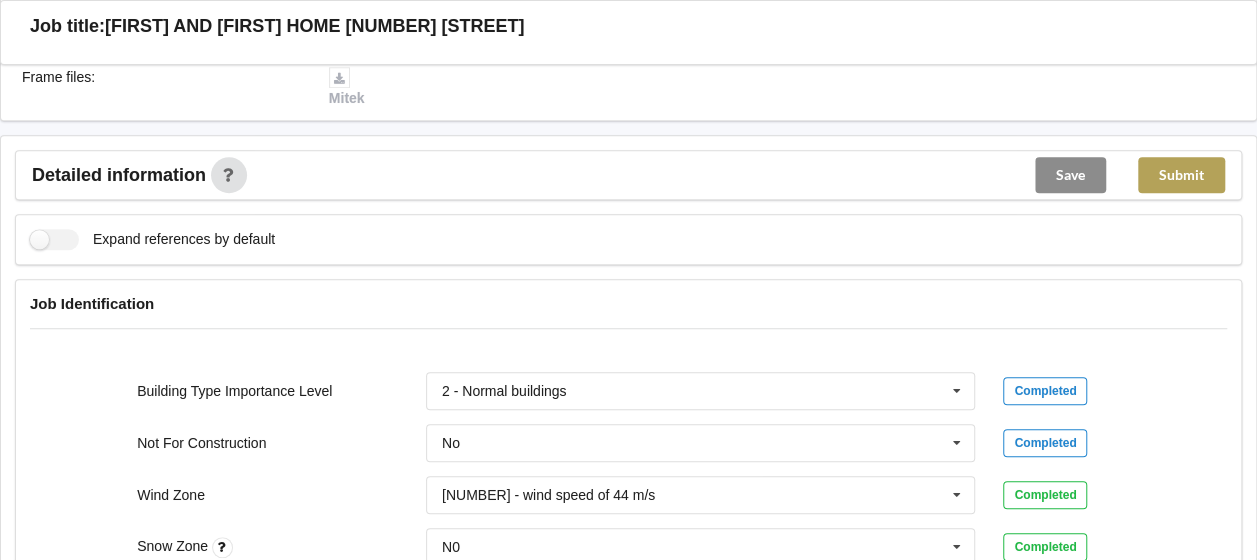 scroll, scrollTop: 494, scrollLeft: 0, axis: vertical 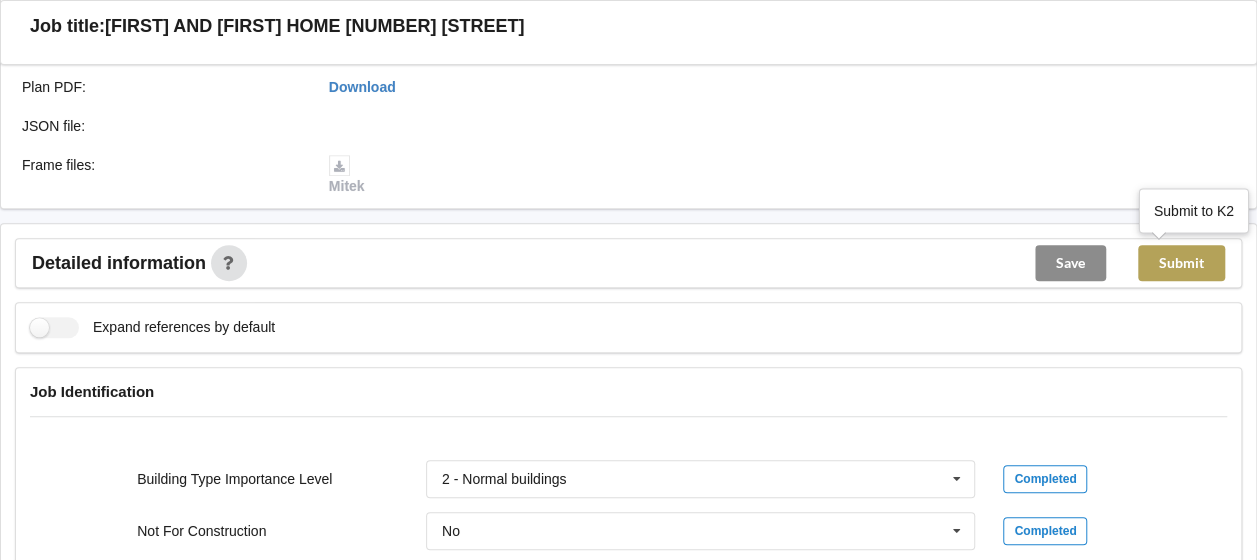 click on "Submit" at bounding box center [1181, 263] 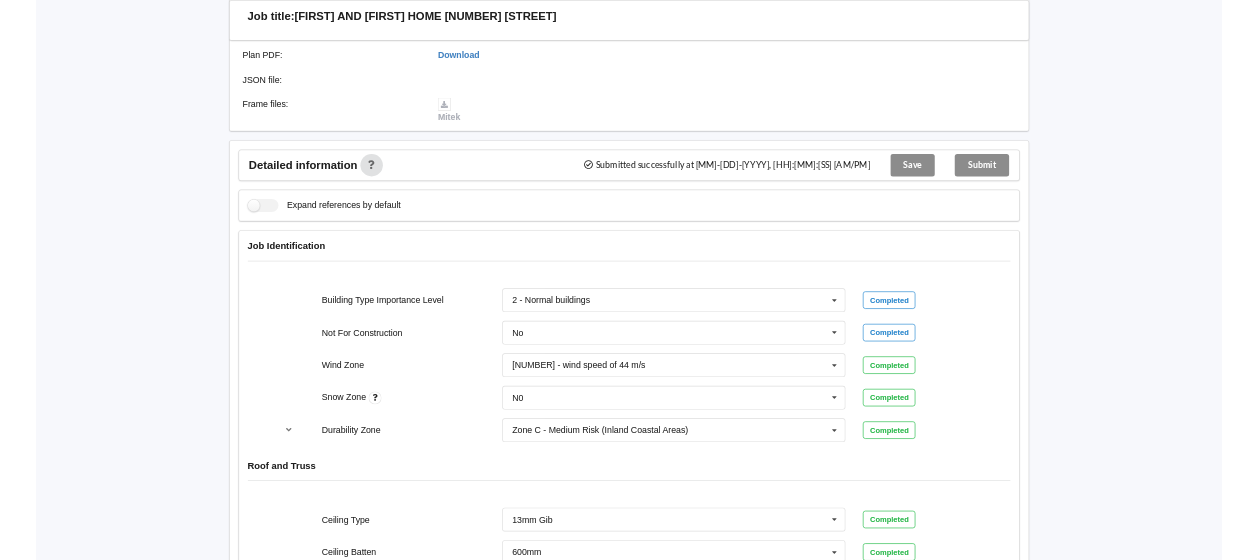 scroll, scrollTop: 492, scrollLeft: 0, axis: vertical 